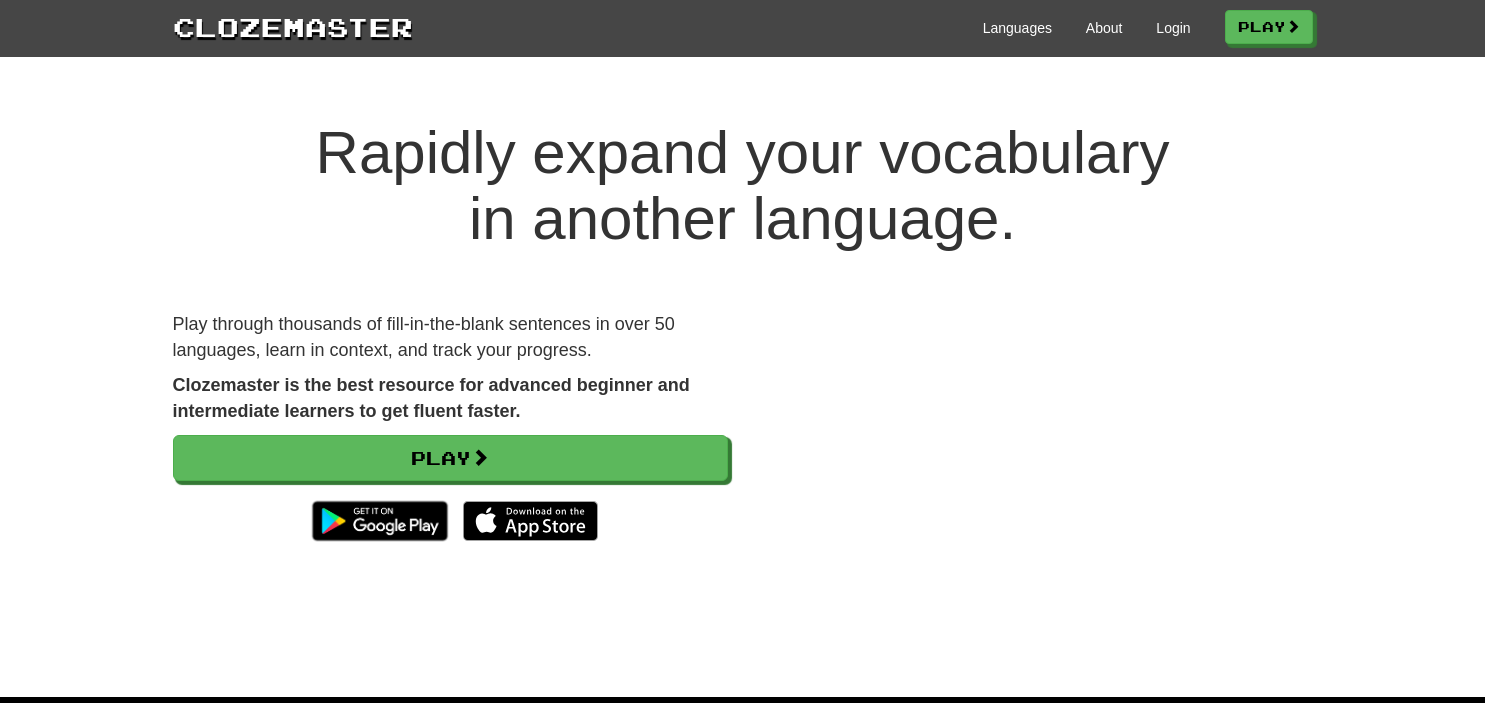 scroll, scrollTop: 0, scrollLeft: 0, axis: both 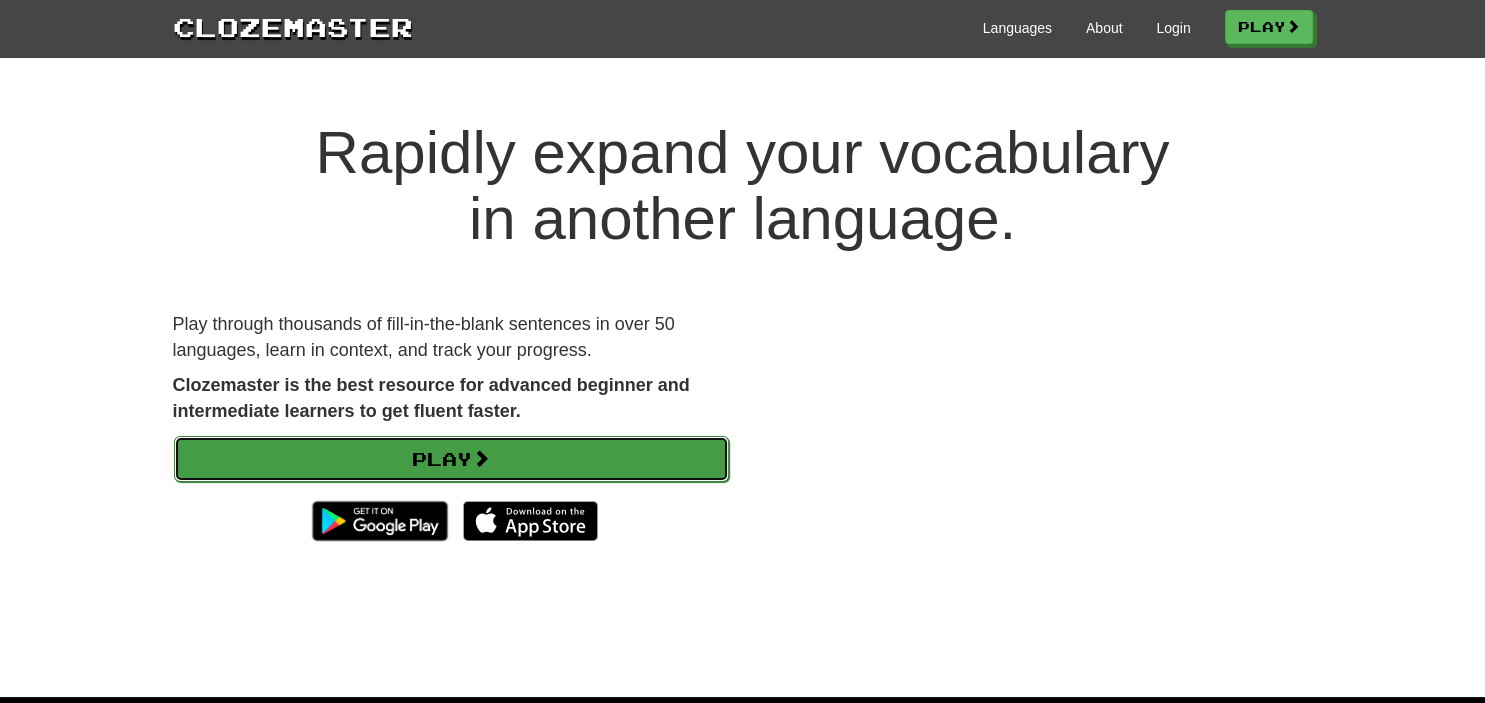 click on "Play" at bounding box center (451, 459) 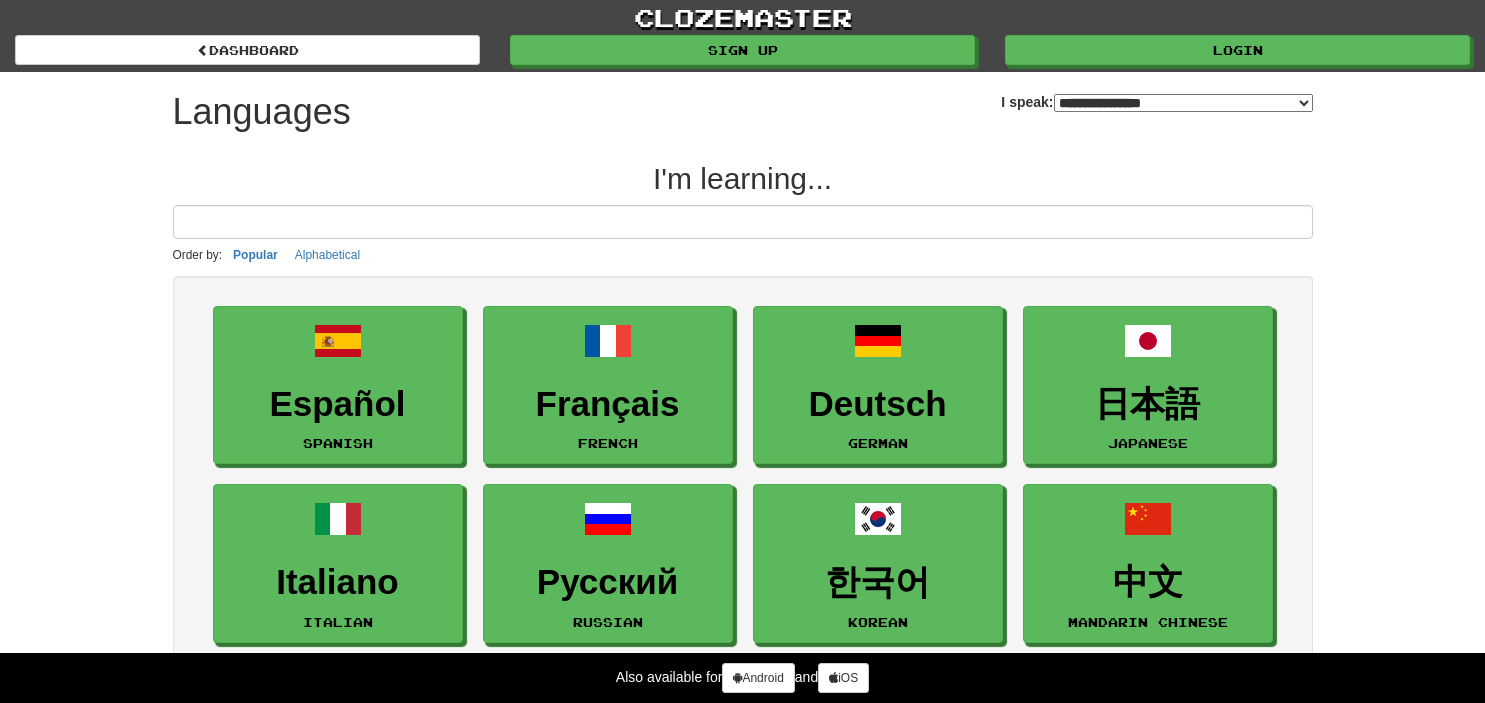 select on "*******" 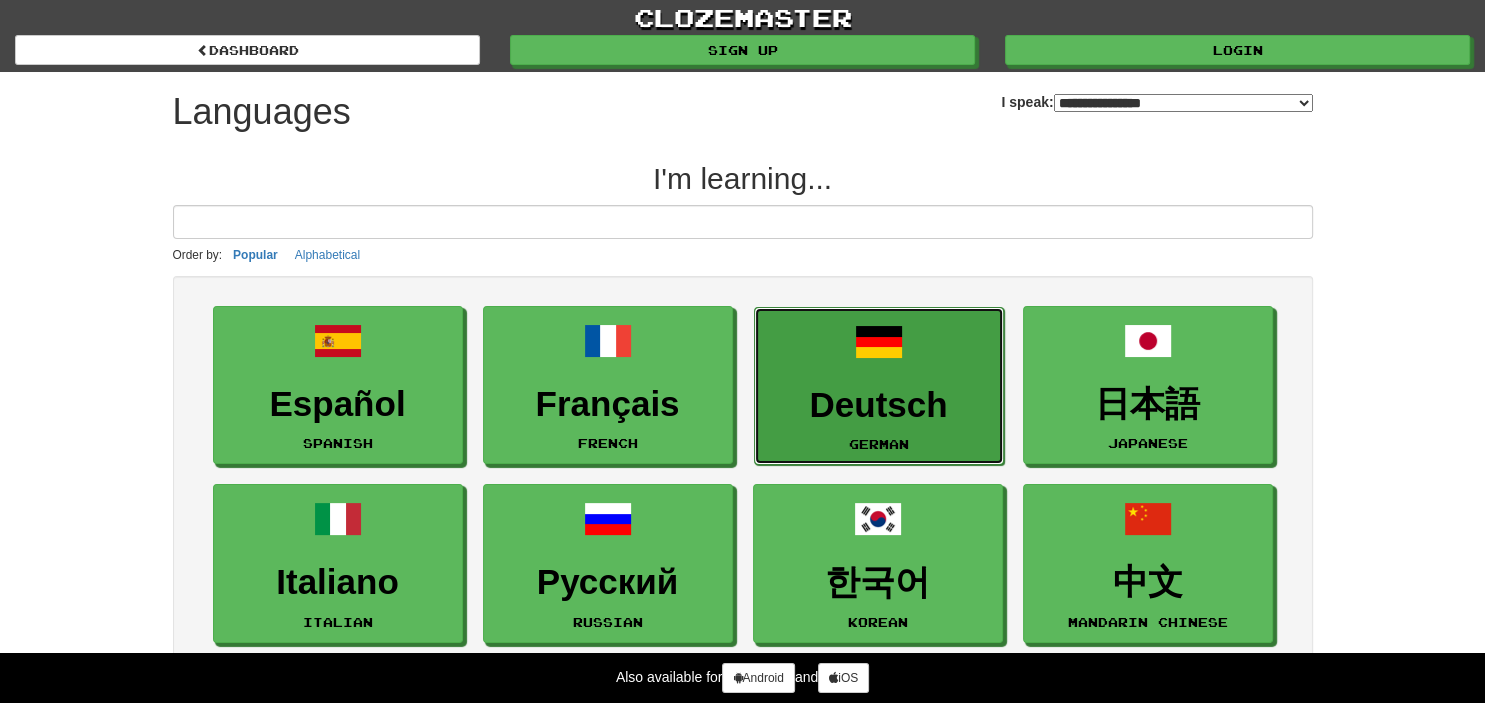 click on "Deutsch" at bounding box center (879, 405) 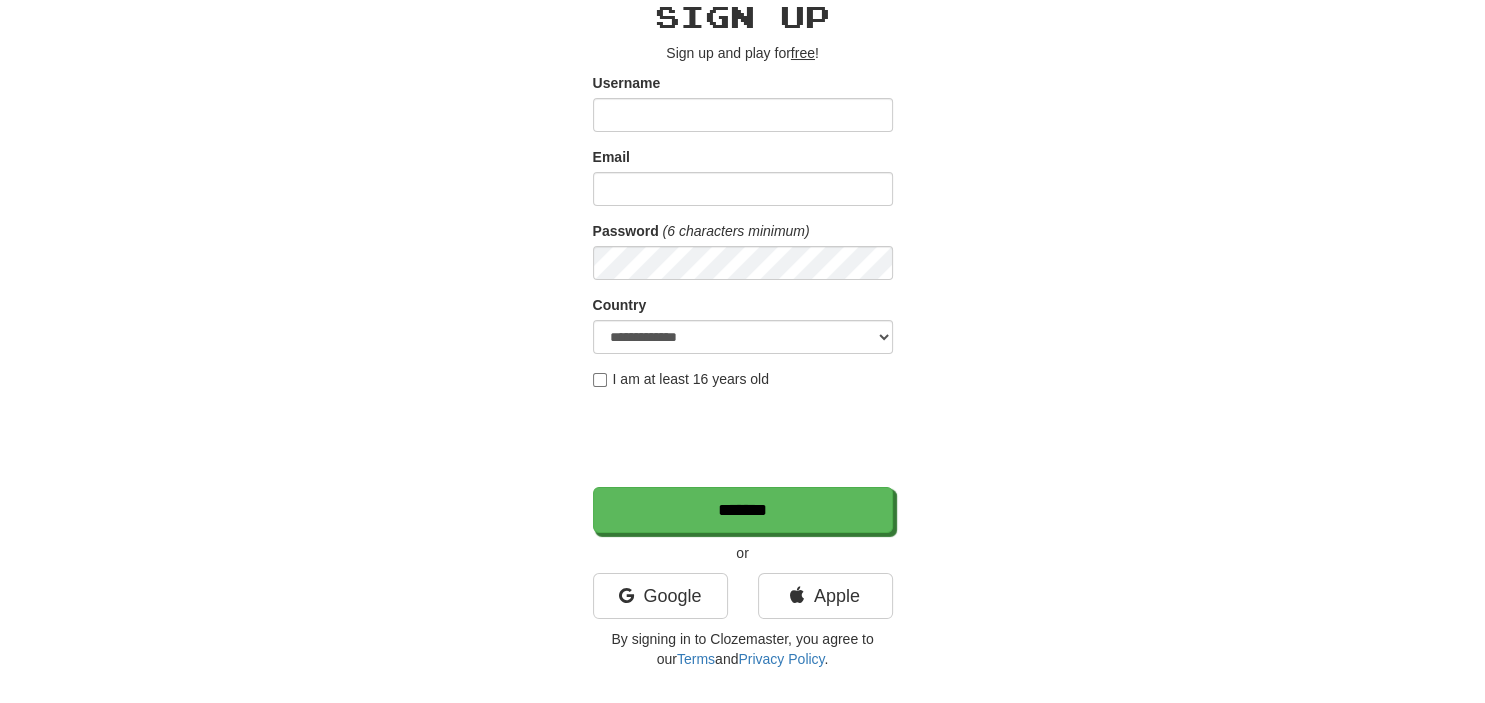 scroll, scrollTop: 105, scrollLeft: 0, axis: vertical 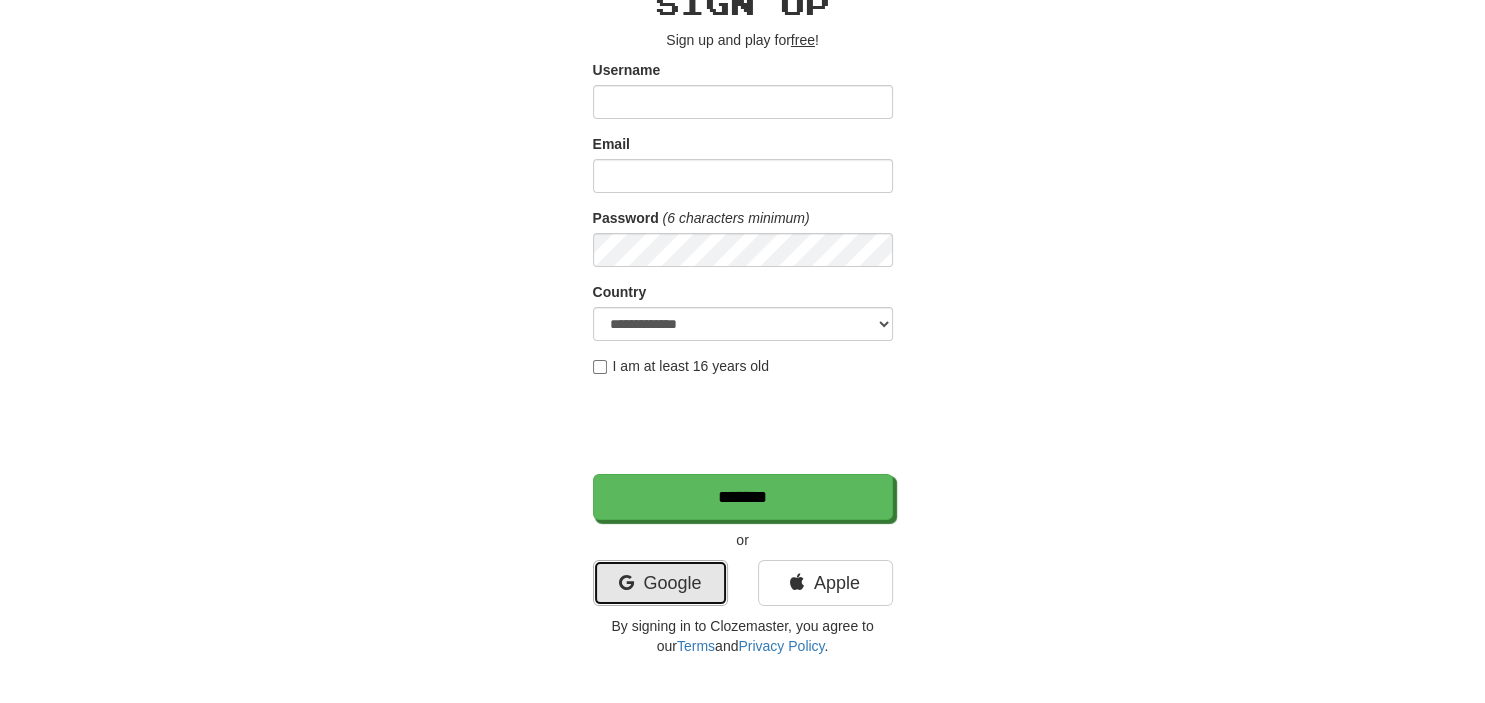 click on "Google" at bounding box center (660, 583) 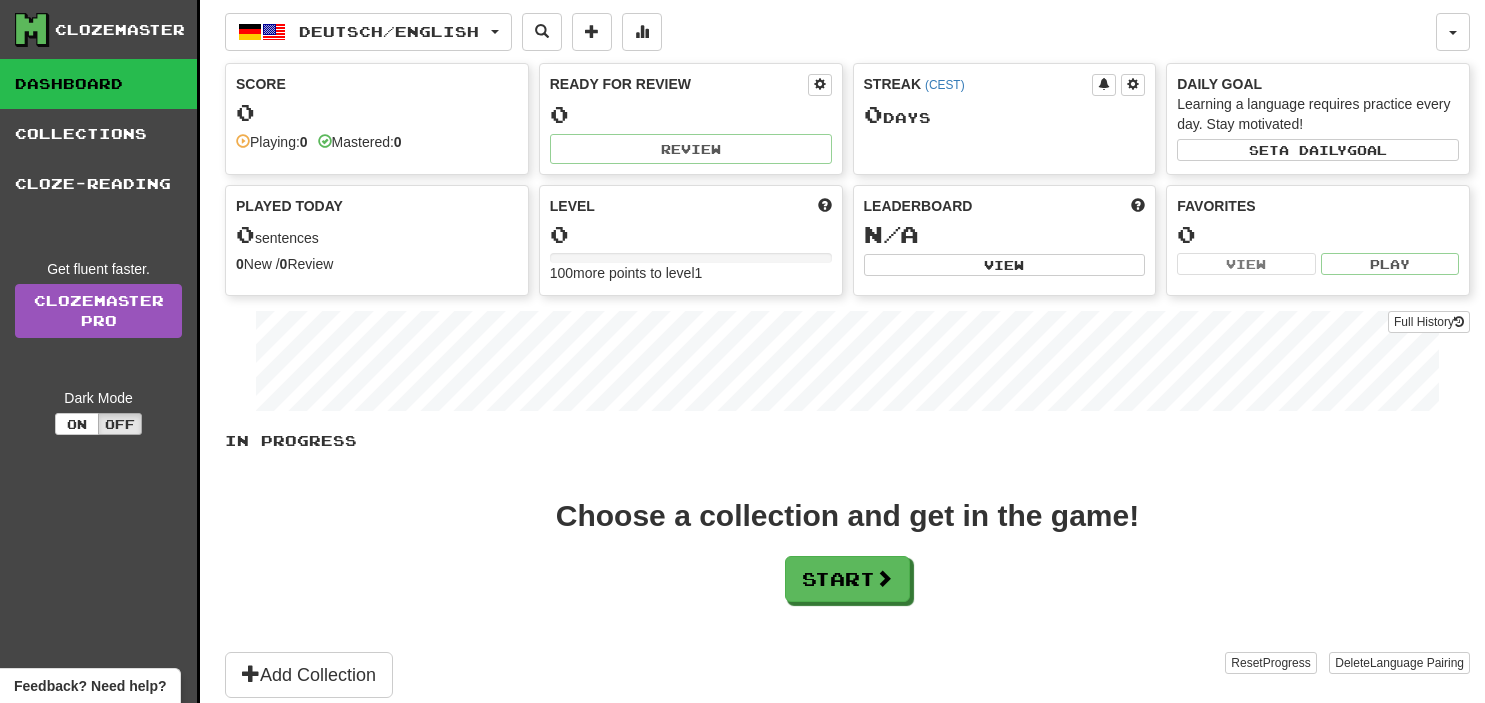 scroll, scrollTop: 0, scrollLeft: 0, axis: both 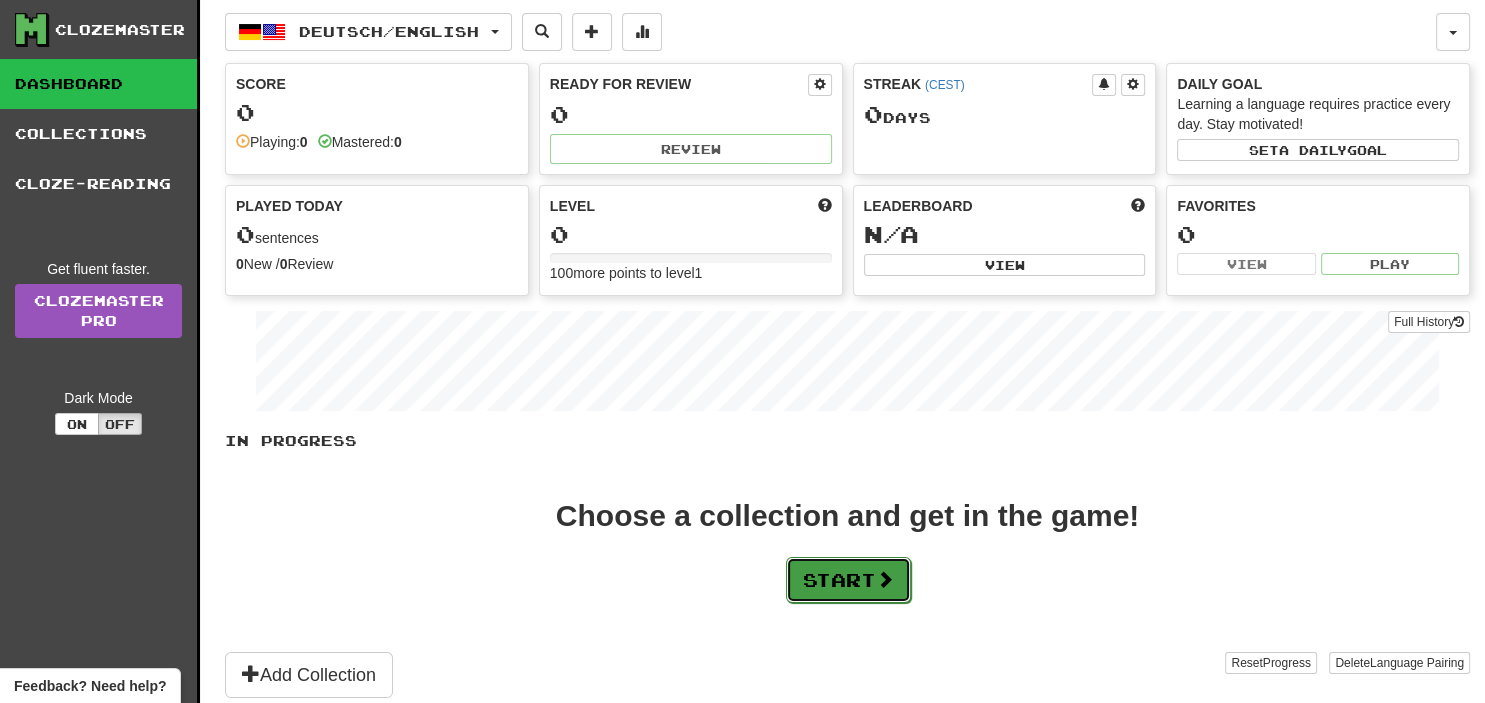 click on "Start" at bounding box center [848, 580] 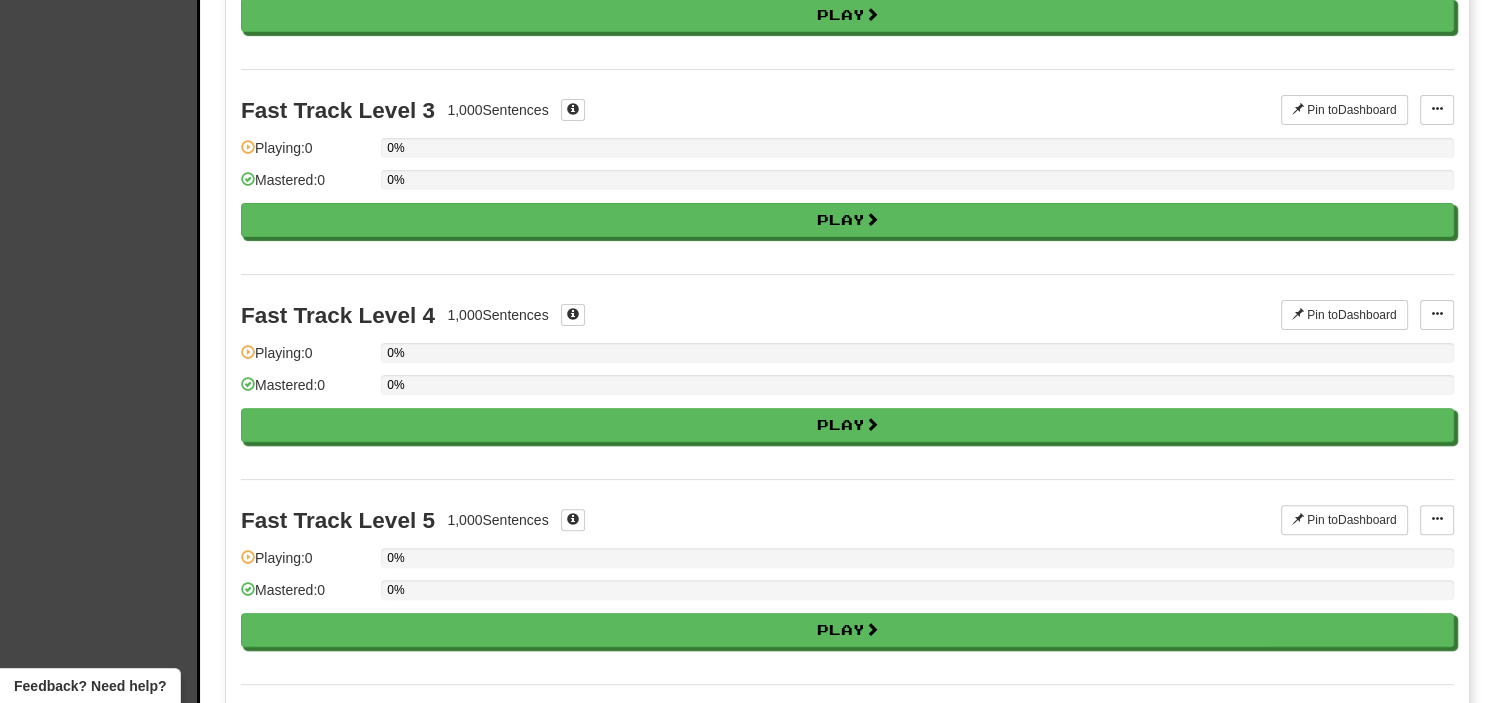scroll, scrollTop: 0, scrollLeft: 0, axis: both 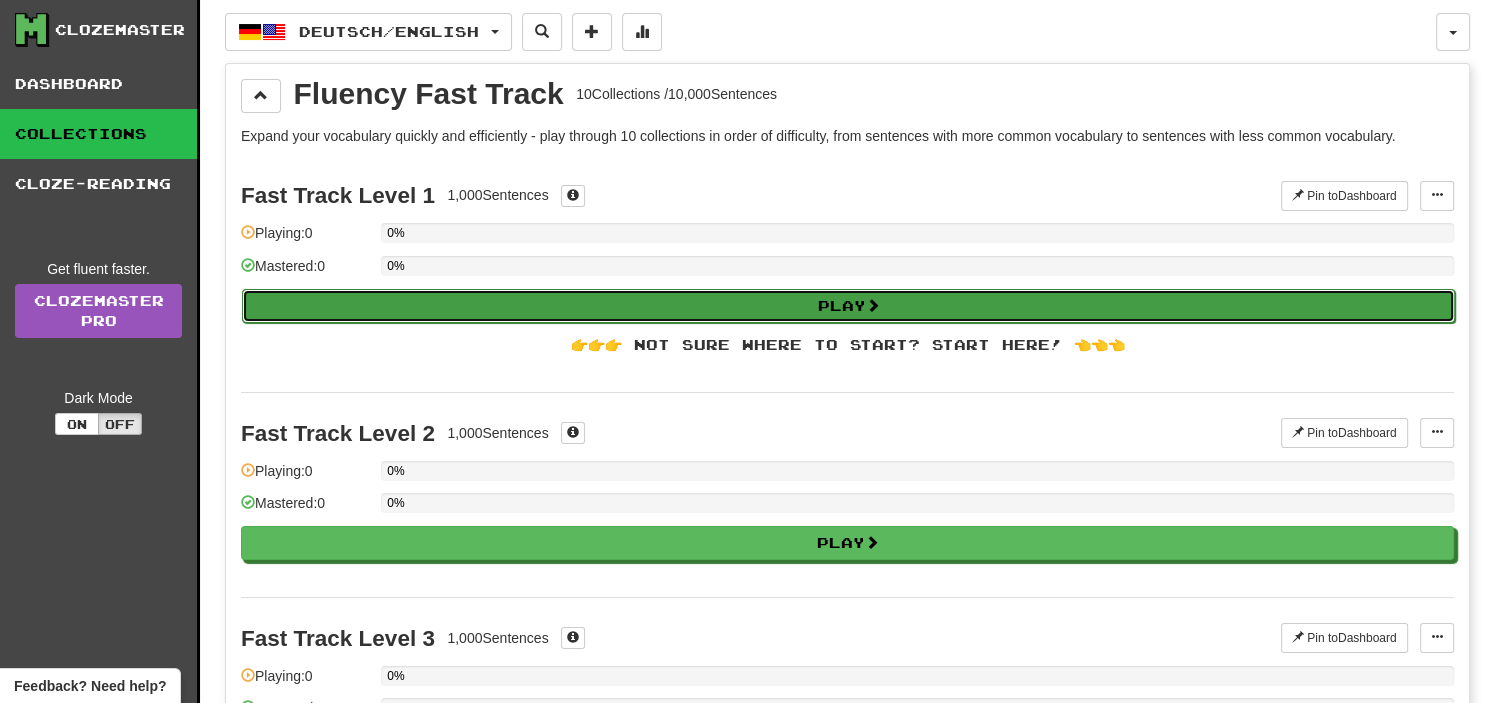 click on "Play" at bounding box center (848, 306) 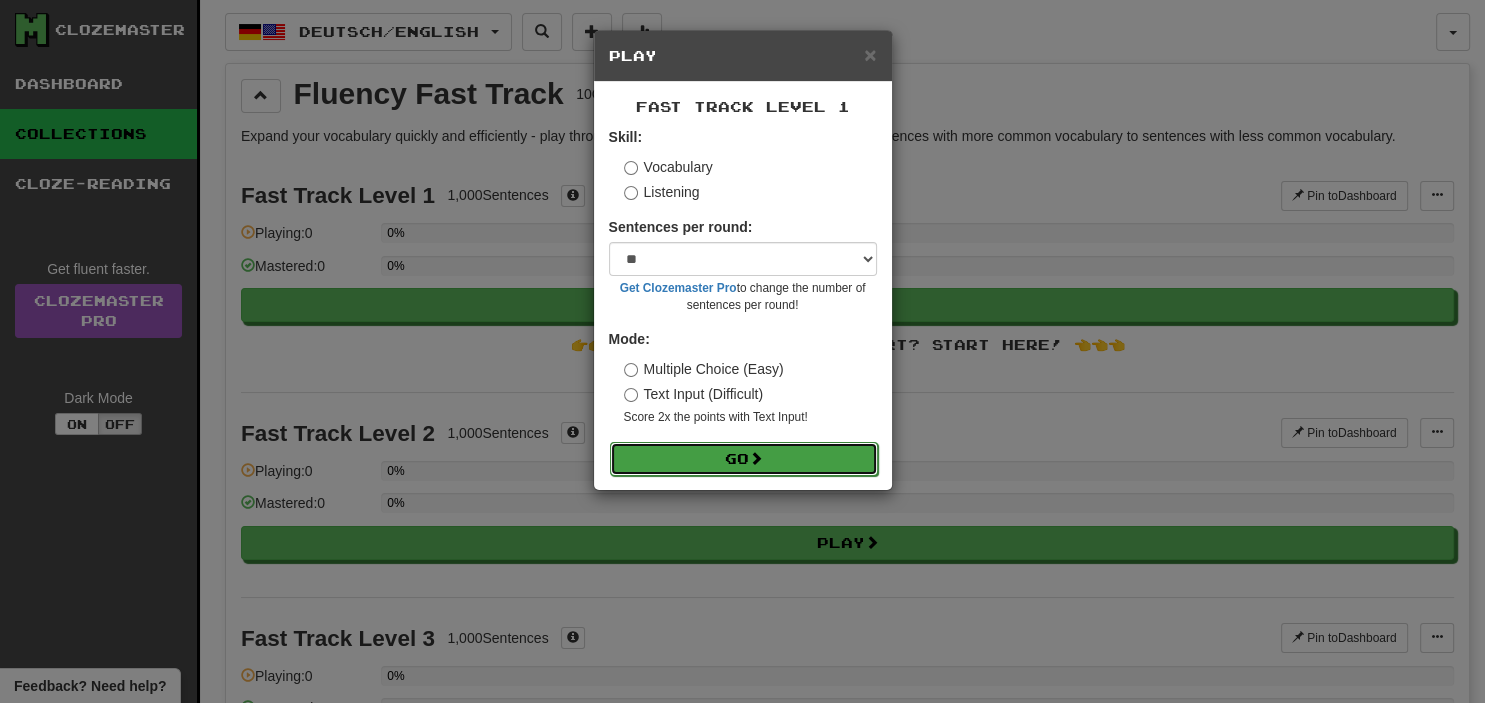 click on "Go" at bounding box center [744, 459] 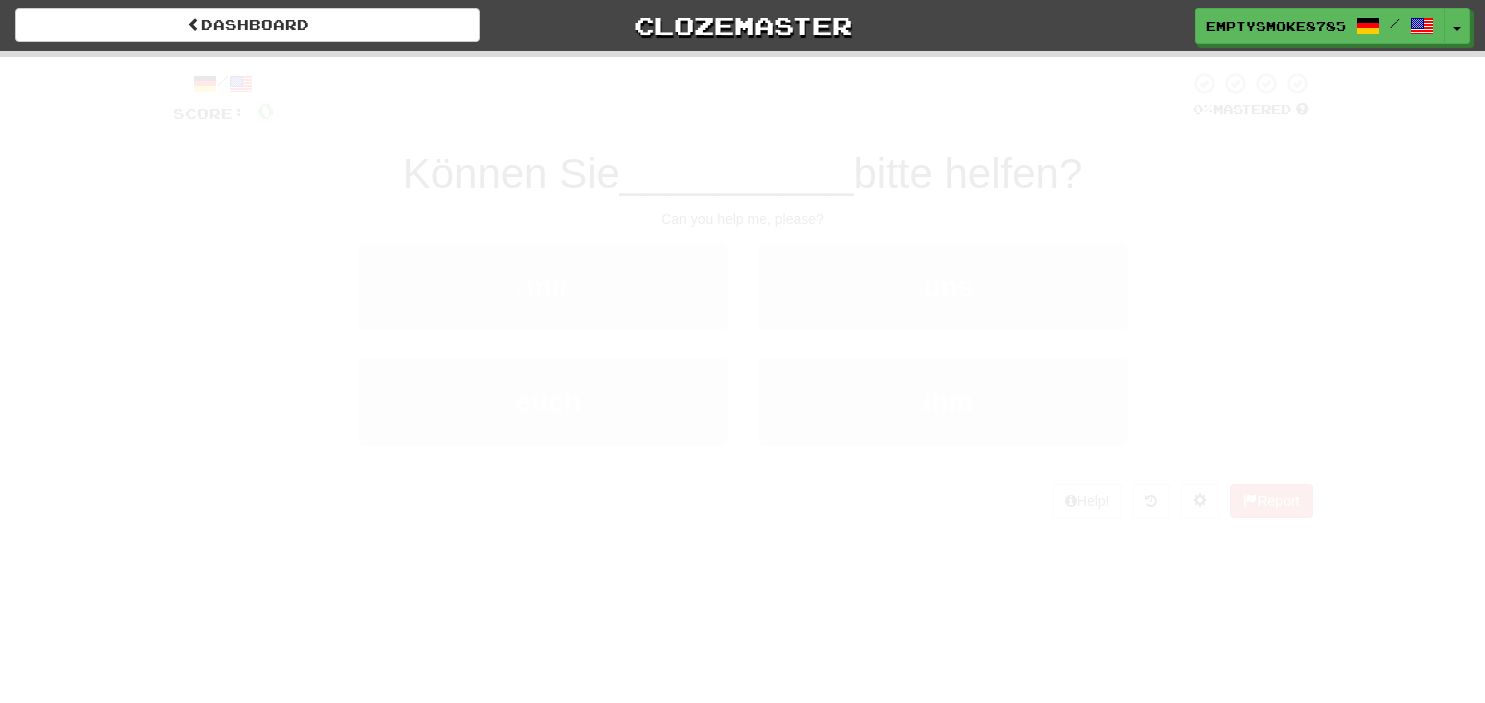 scroll, scrollTop: 0, scrollLeft: 0, axis: both 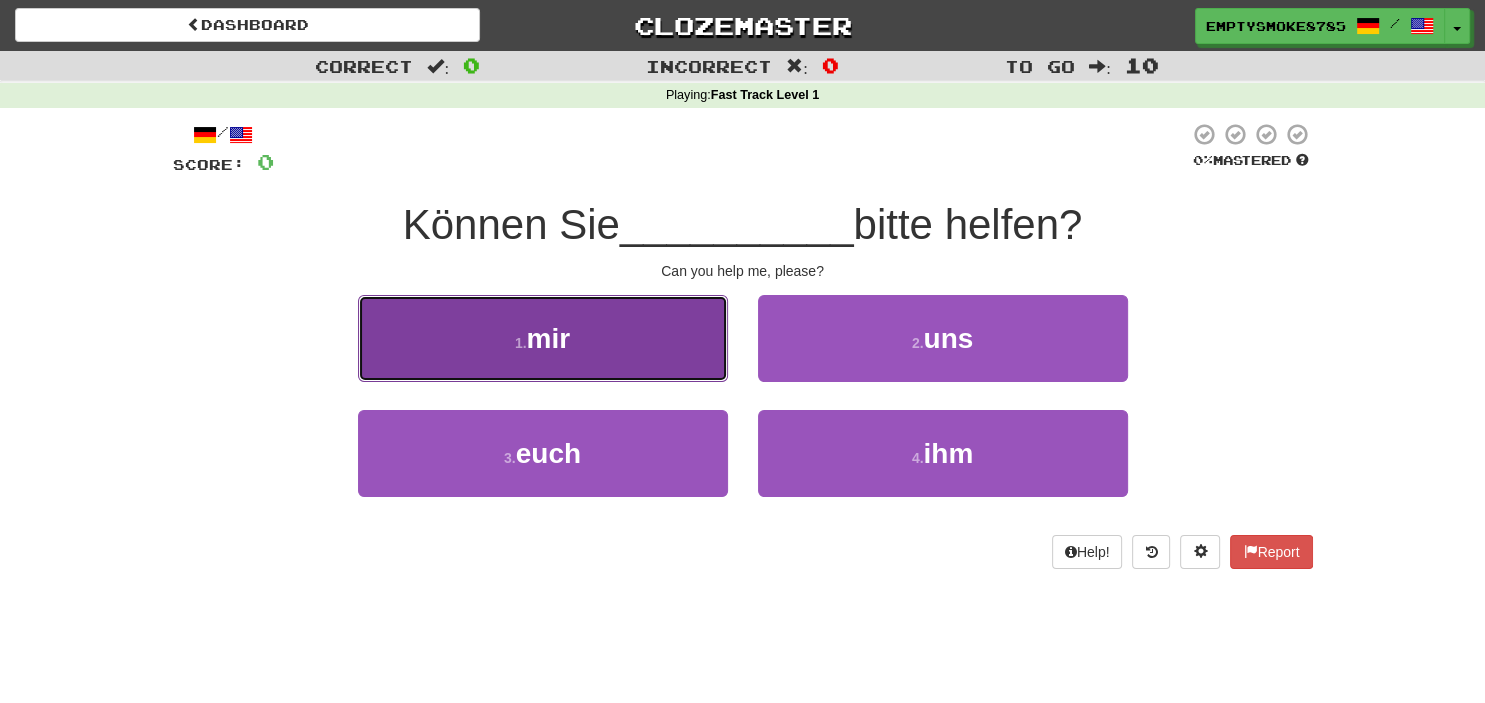 click on "1 .  mir" at bounding box center [543, 338] 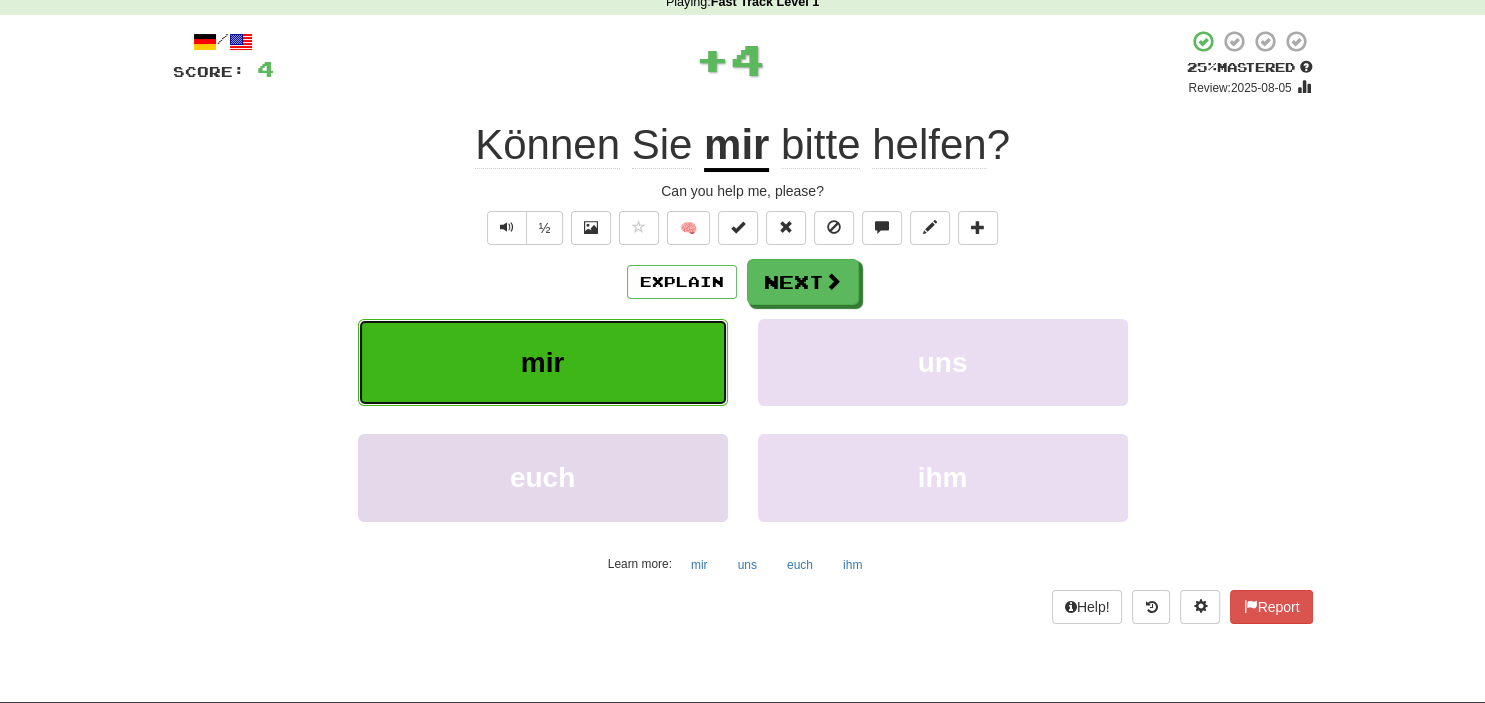 scroll, scrollTop: 105, scrollLeft: 0, axis: vertical 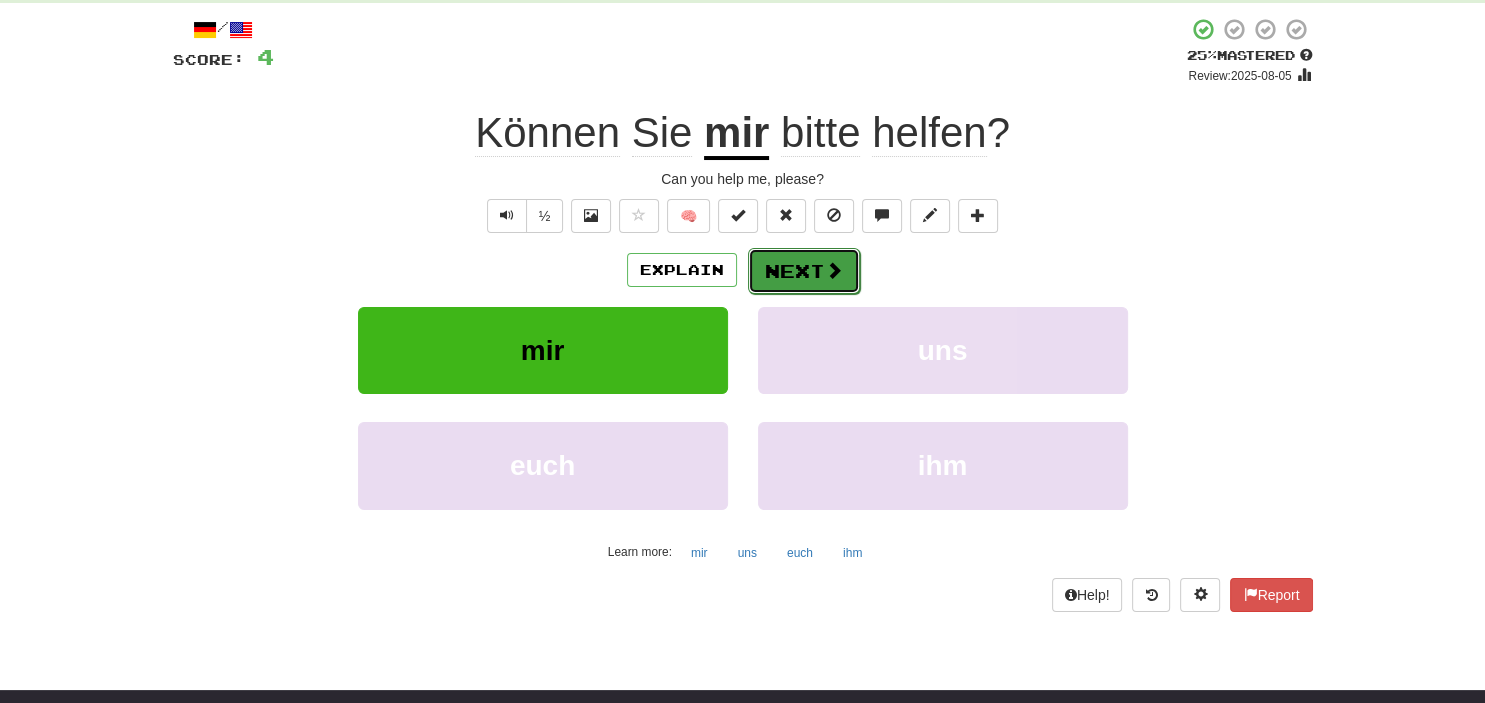 click on "Next" at bounding box center (804, 271) 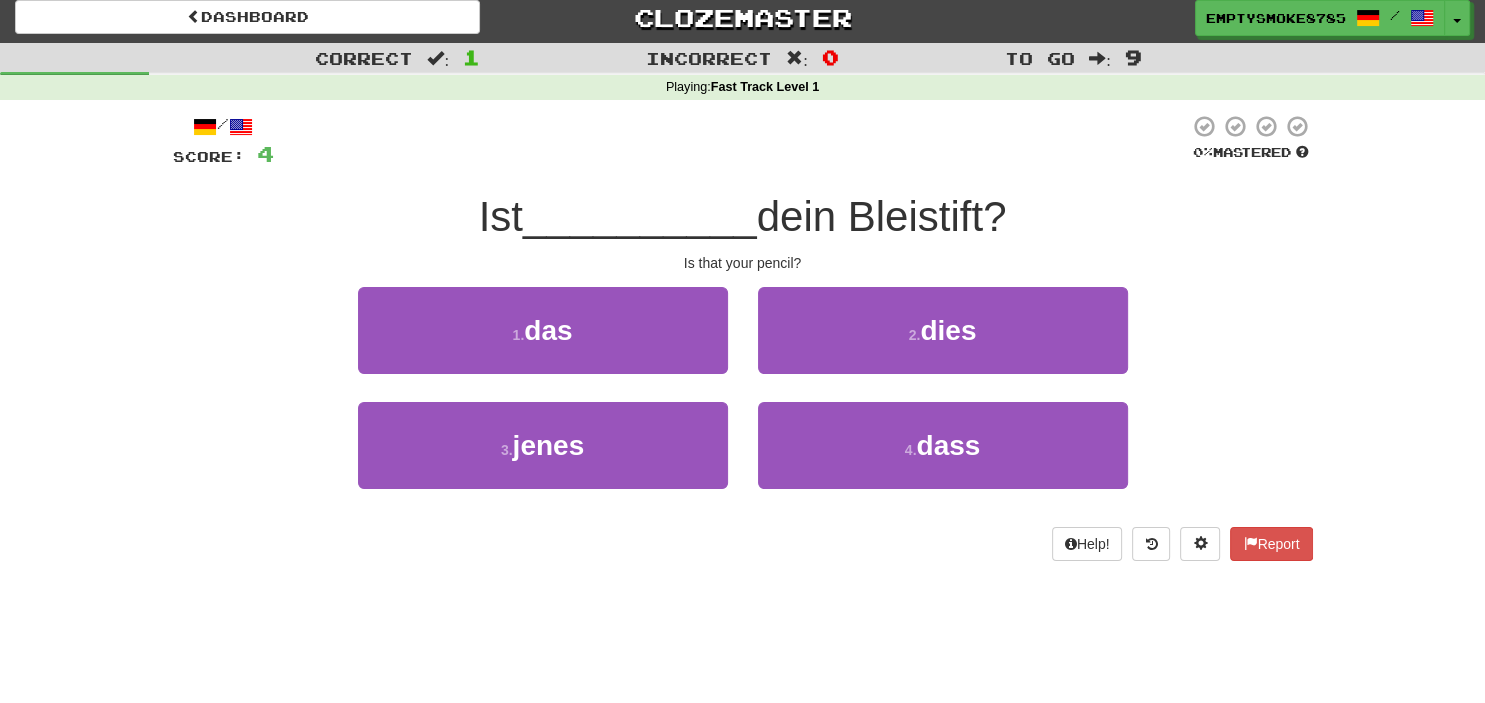 scroll, scrollTop: 0, scrollLeft: 0, axis: both 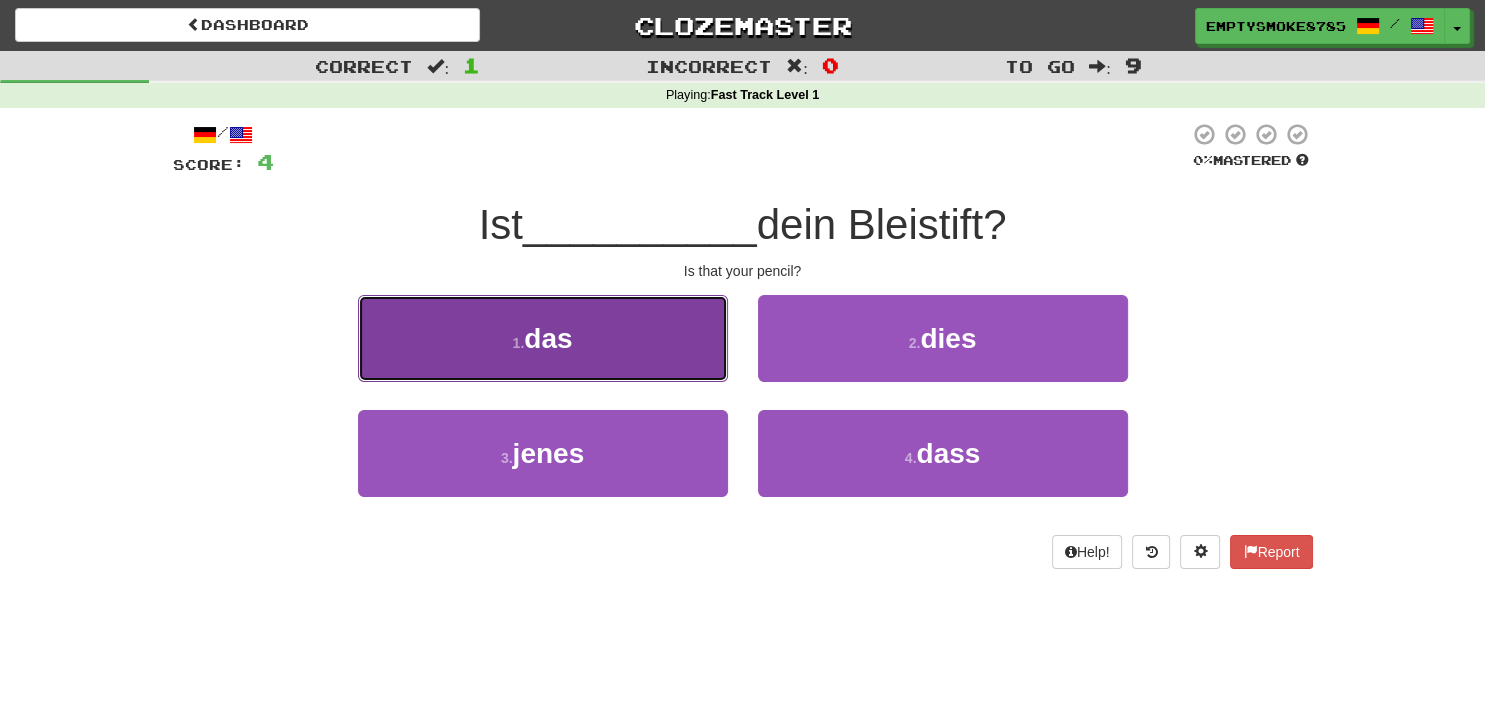 click on "1 .  das" at bounding box center (543, 338) 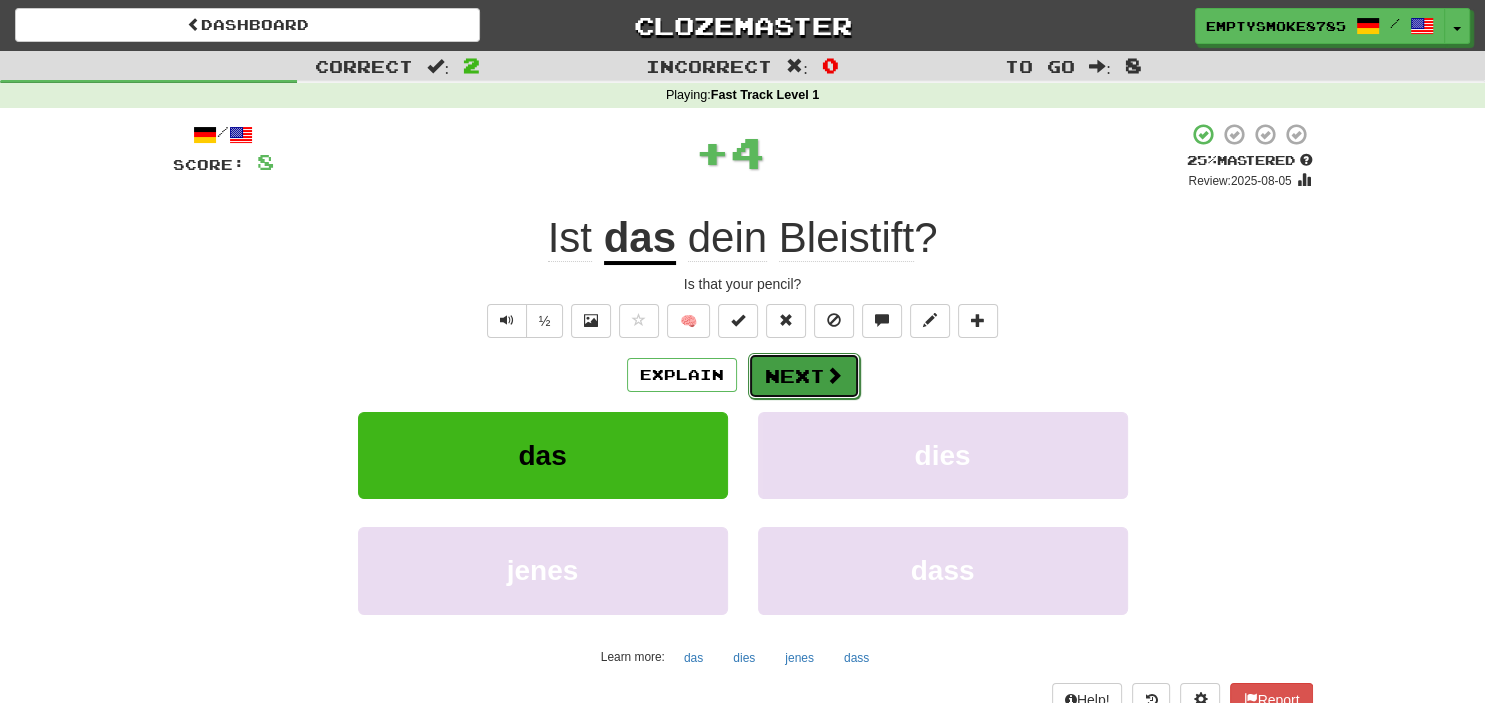click on "Next" at bounding box center (804, 376) 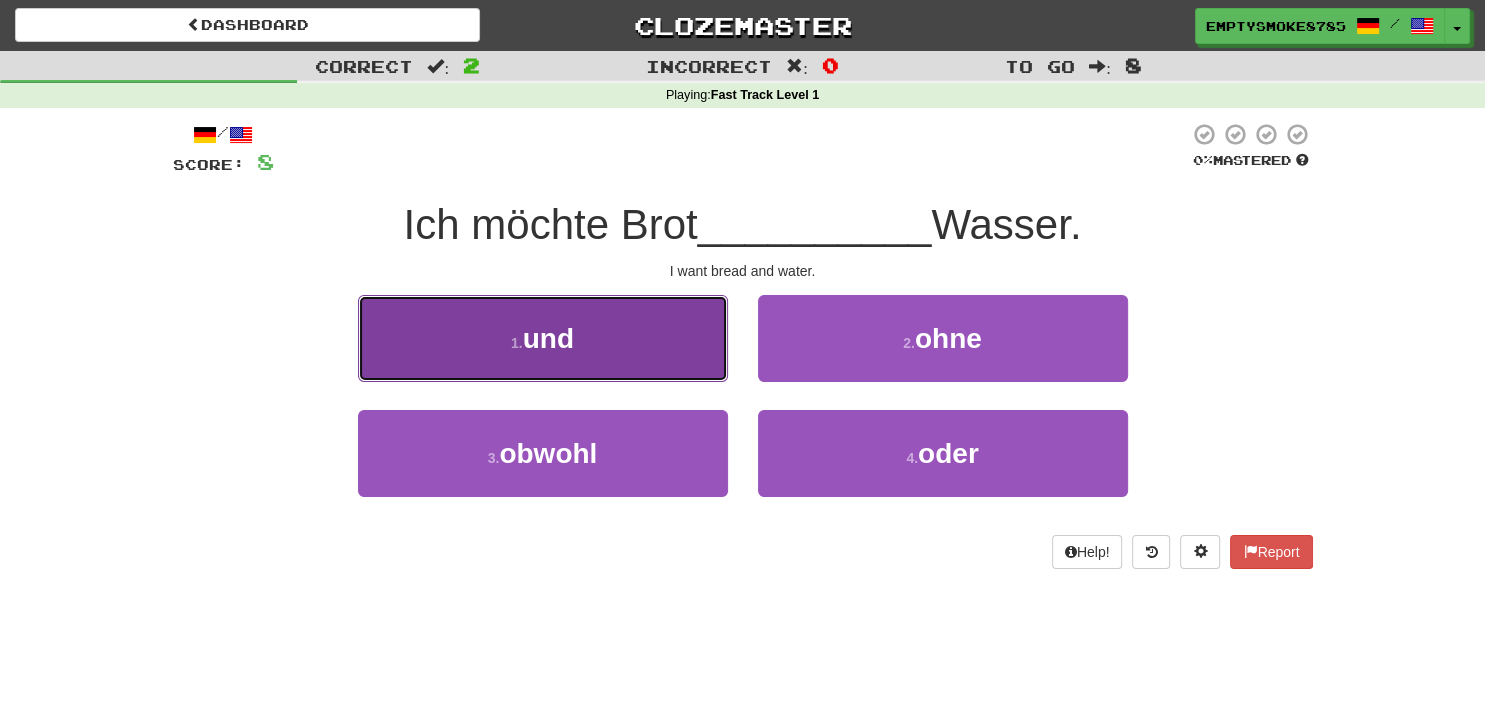 click on "1 .  und" at bounding box center [543, 338] 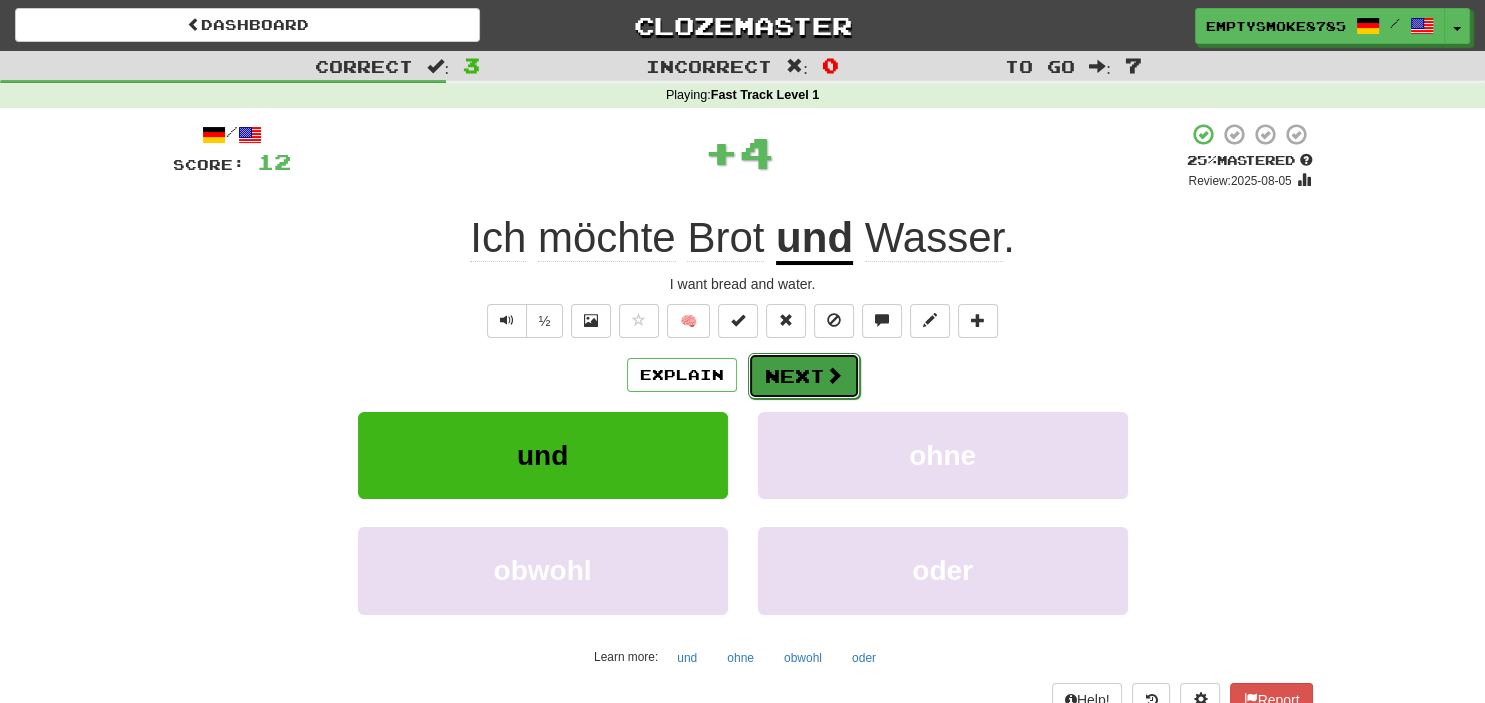 click on "Next" at bounding box center [804, 376] 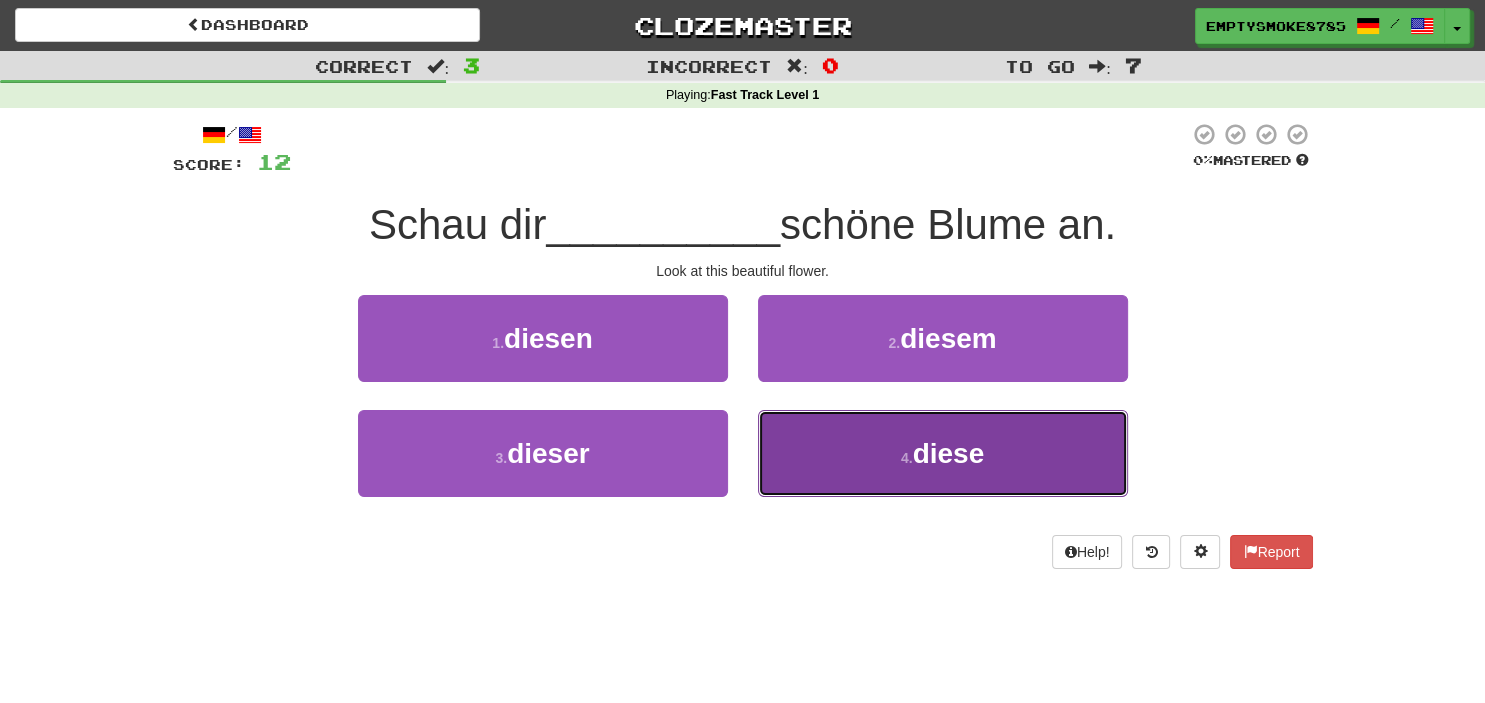 click on "4 .  diese" at bounding box center (943, 453) 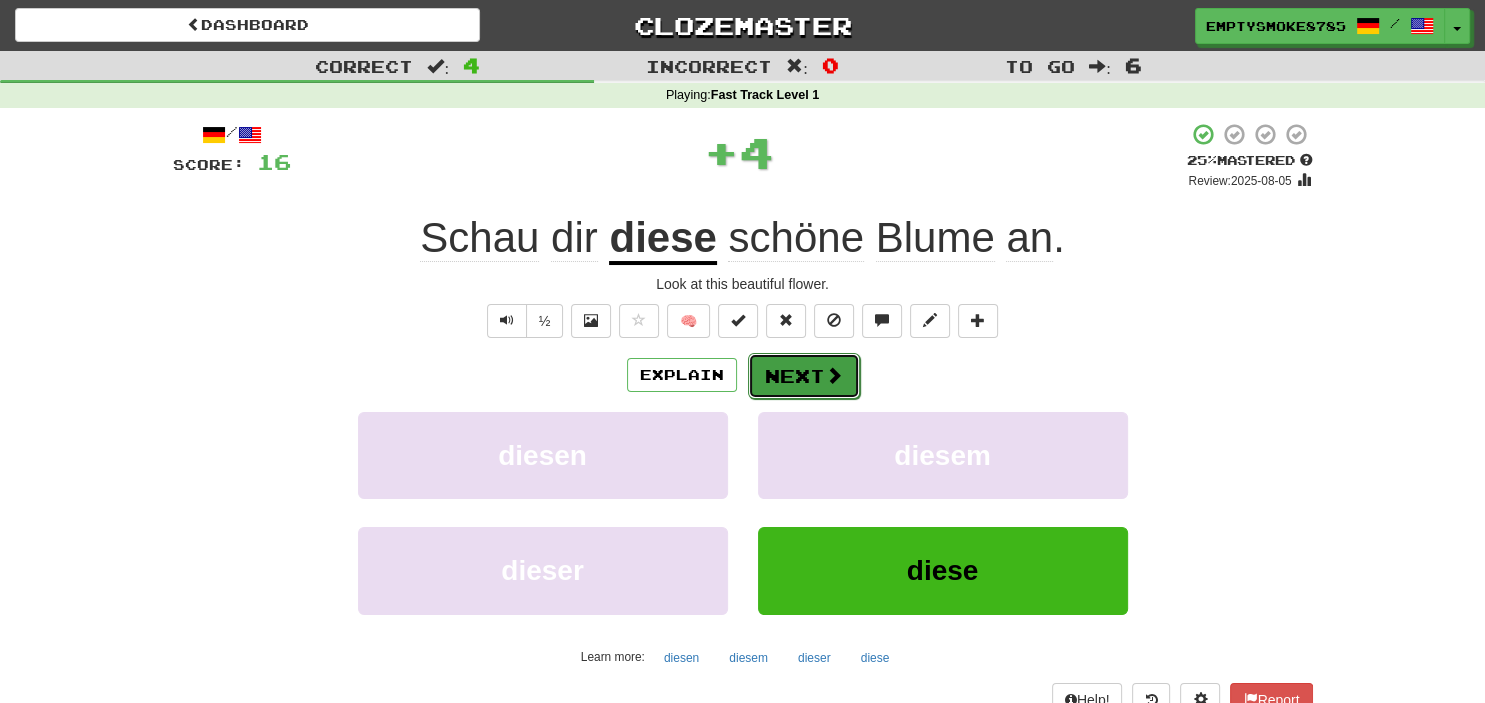 click on "Next" at bounding box center (804, 376) 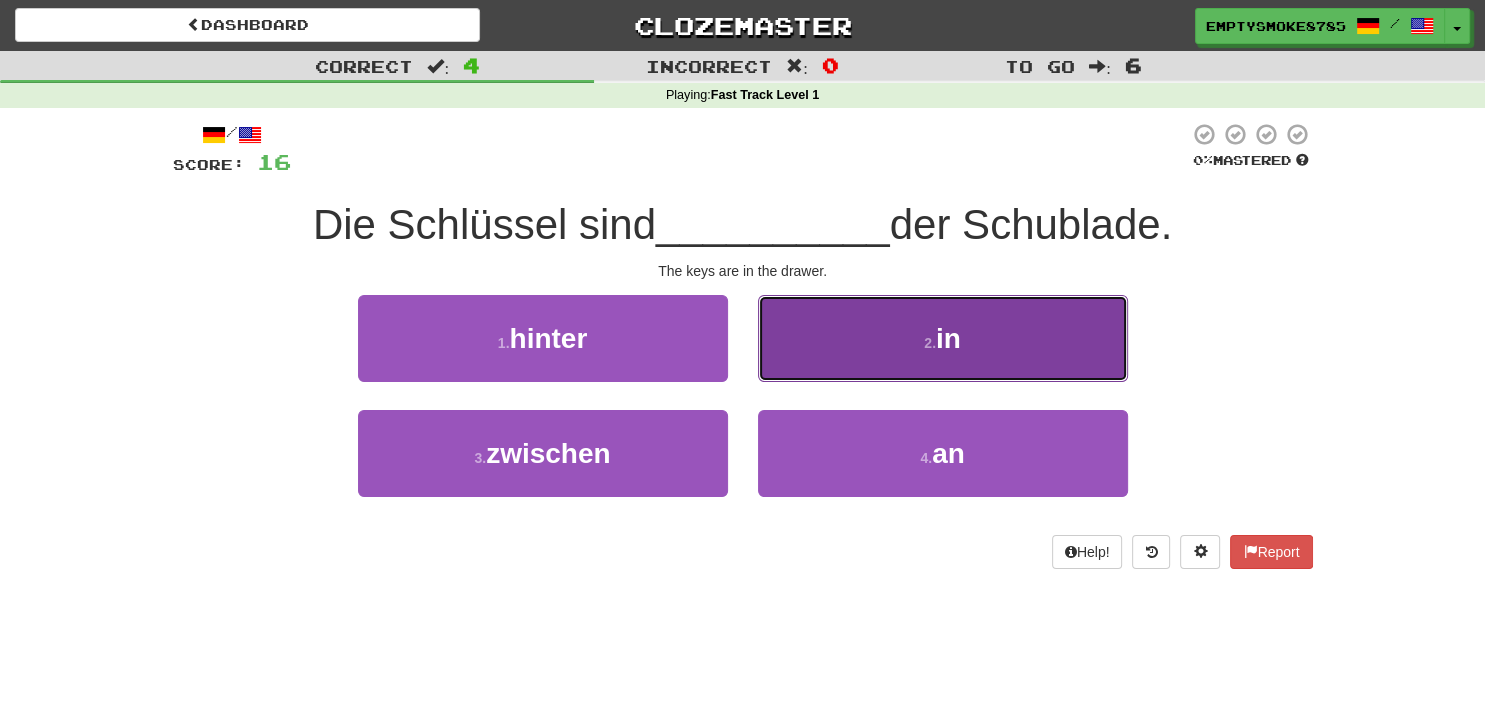 click on "2 ." at bounding box center [930, 343] 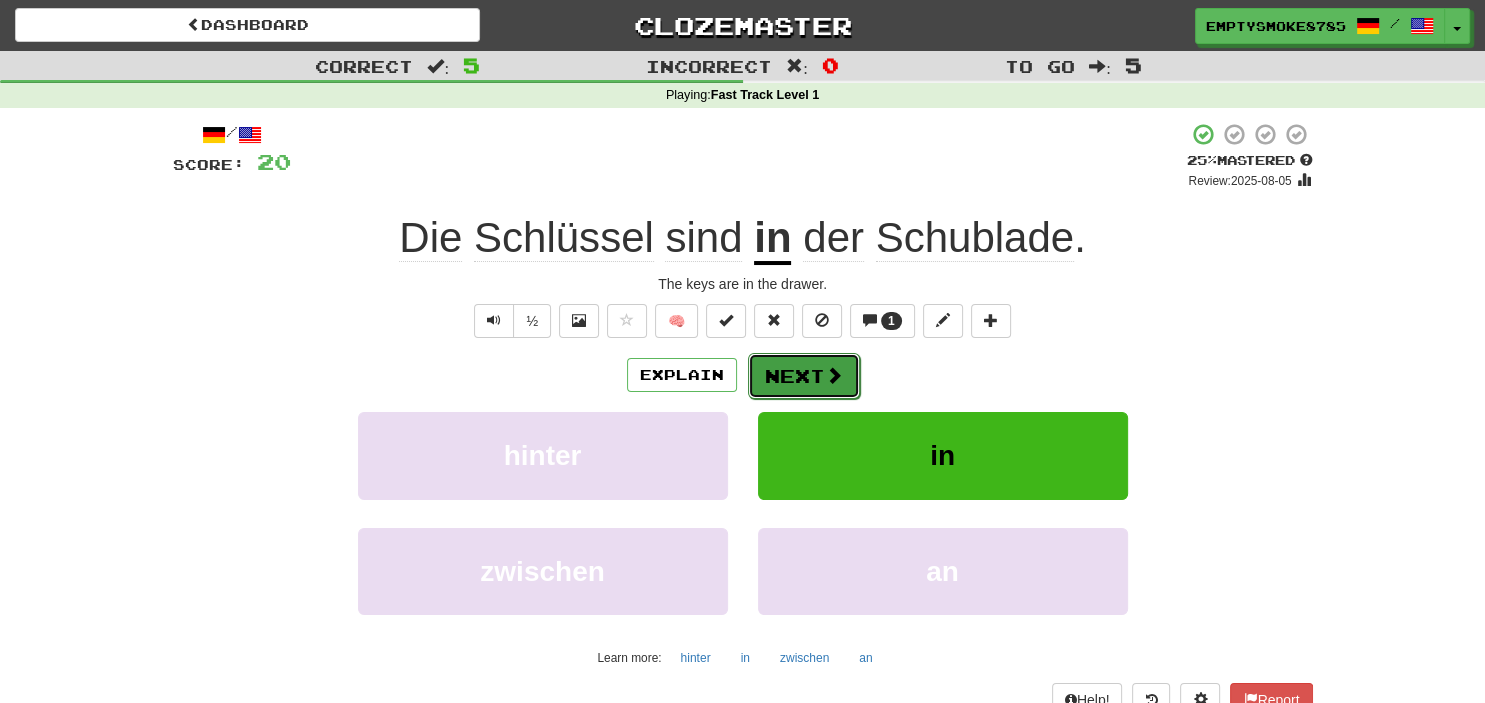 click on "Next" at bounding box center [804, 376] 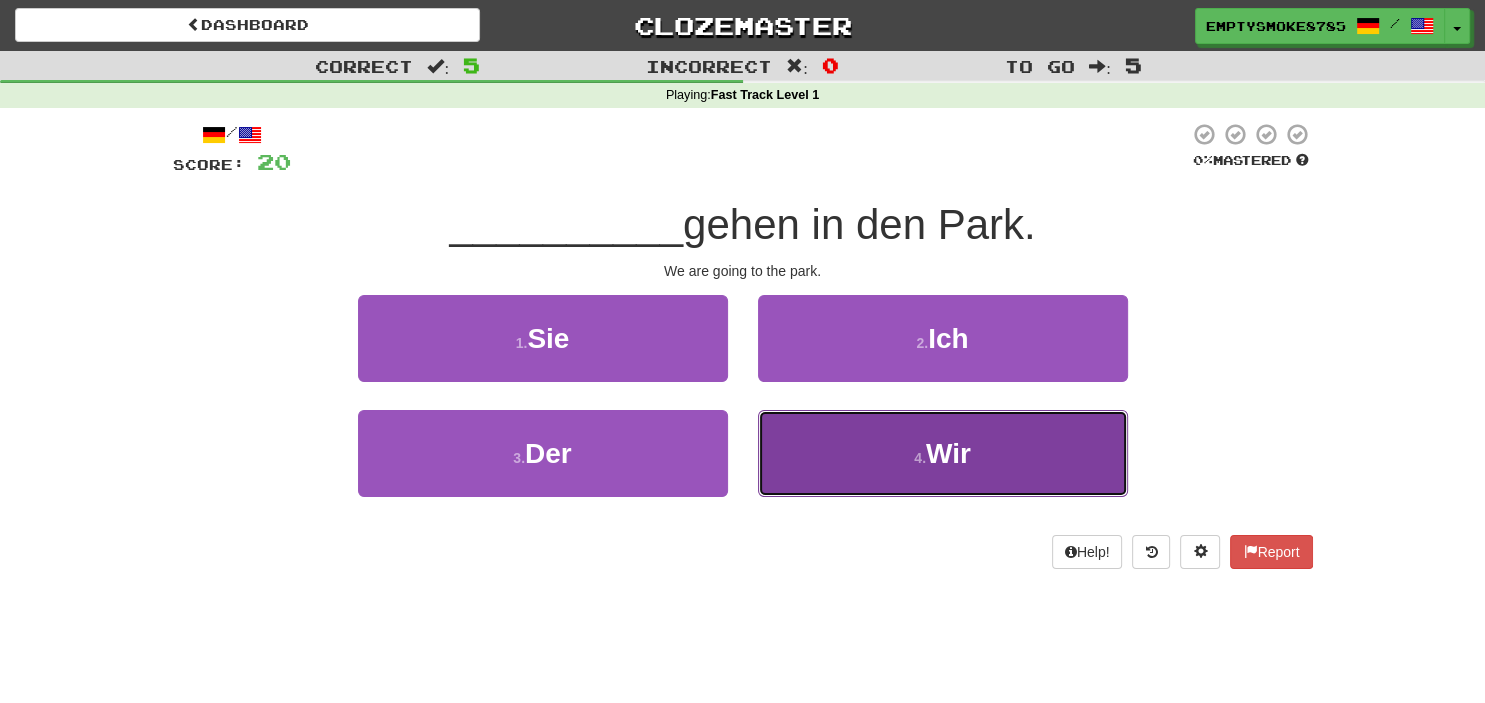 click on "4 .  Wir" at bounding box center [943, 453] 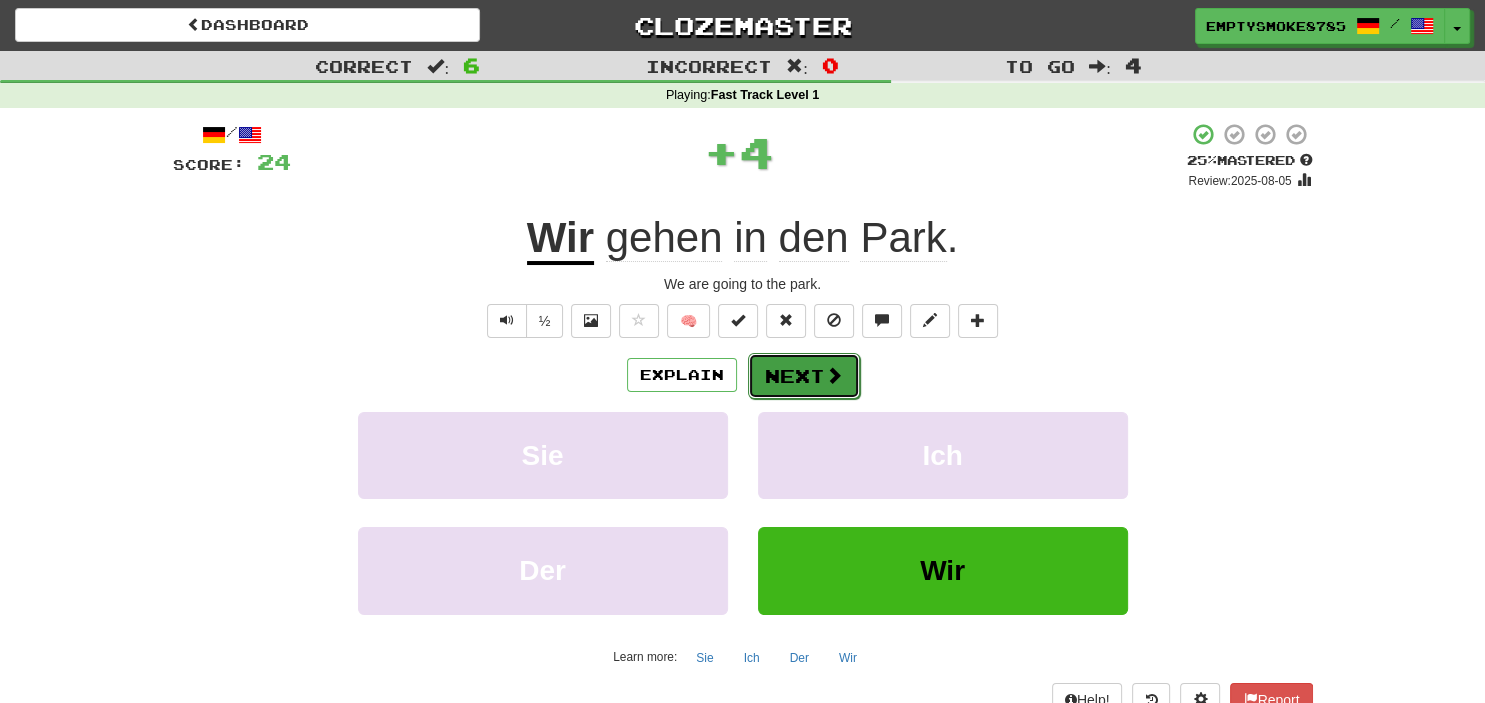 click on "Next" at bounding box center (804, 376) 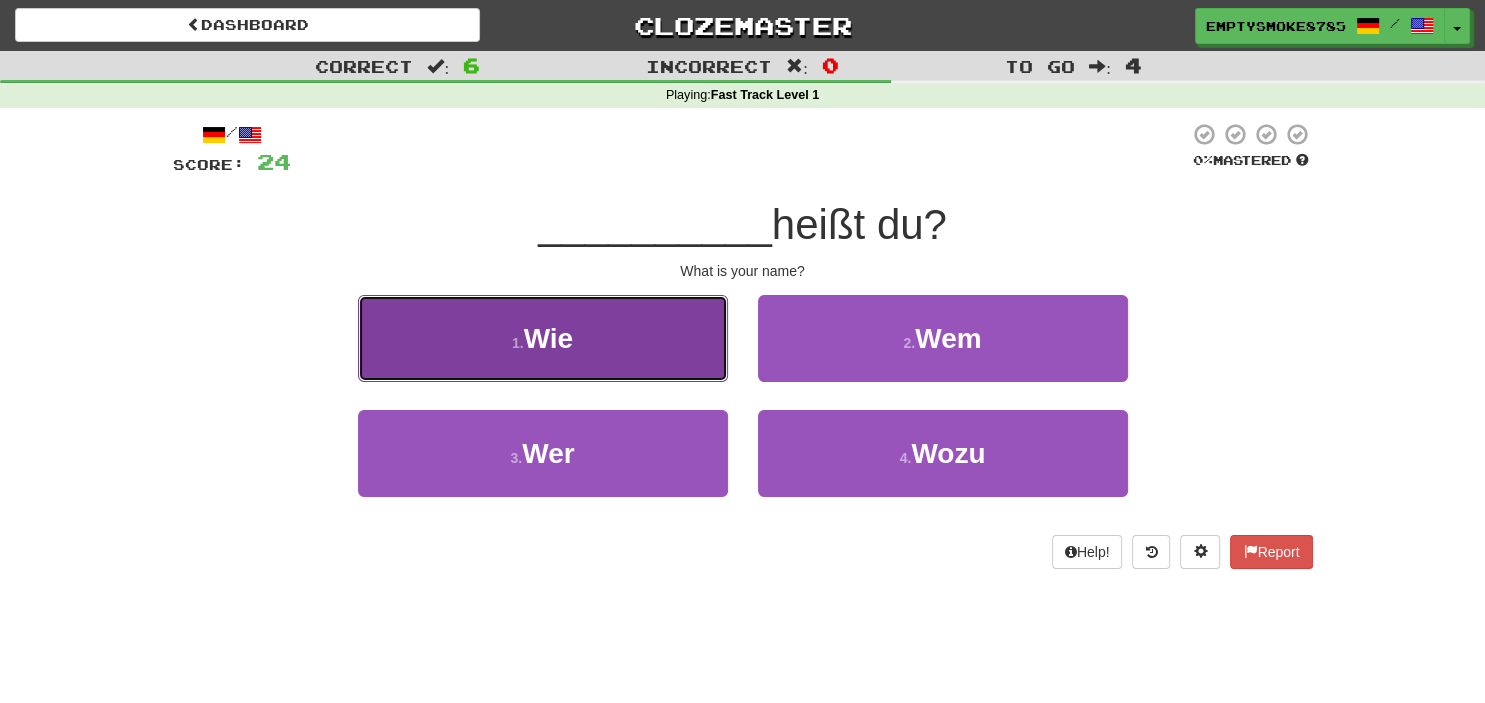 click on "1 .  Wie" at bounding box center [543, 338] 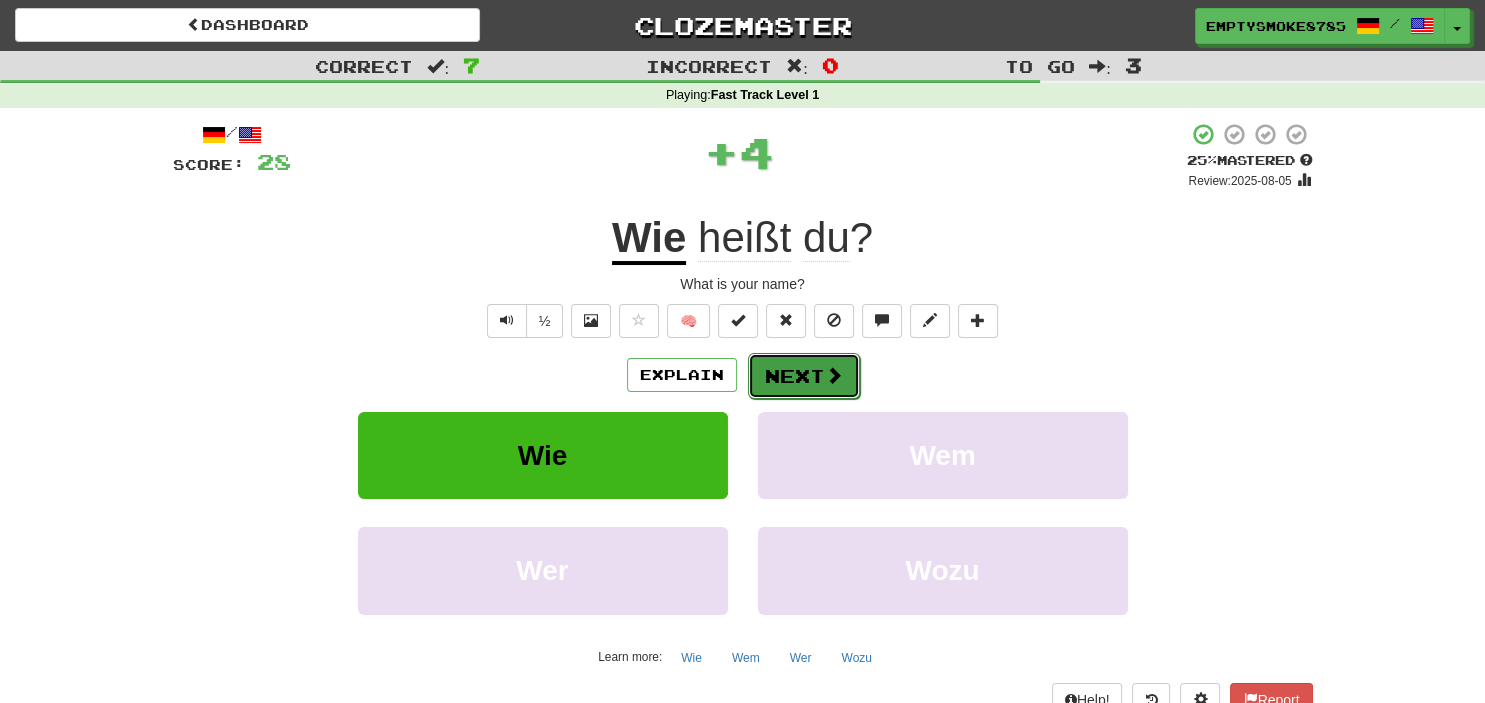 click on "Next" at bounding box center (804, 376) 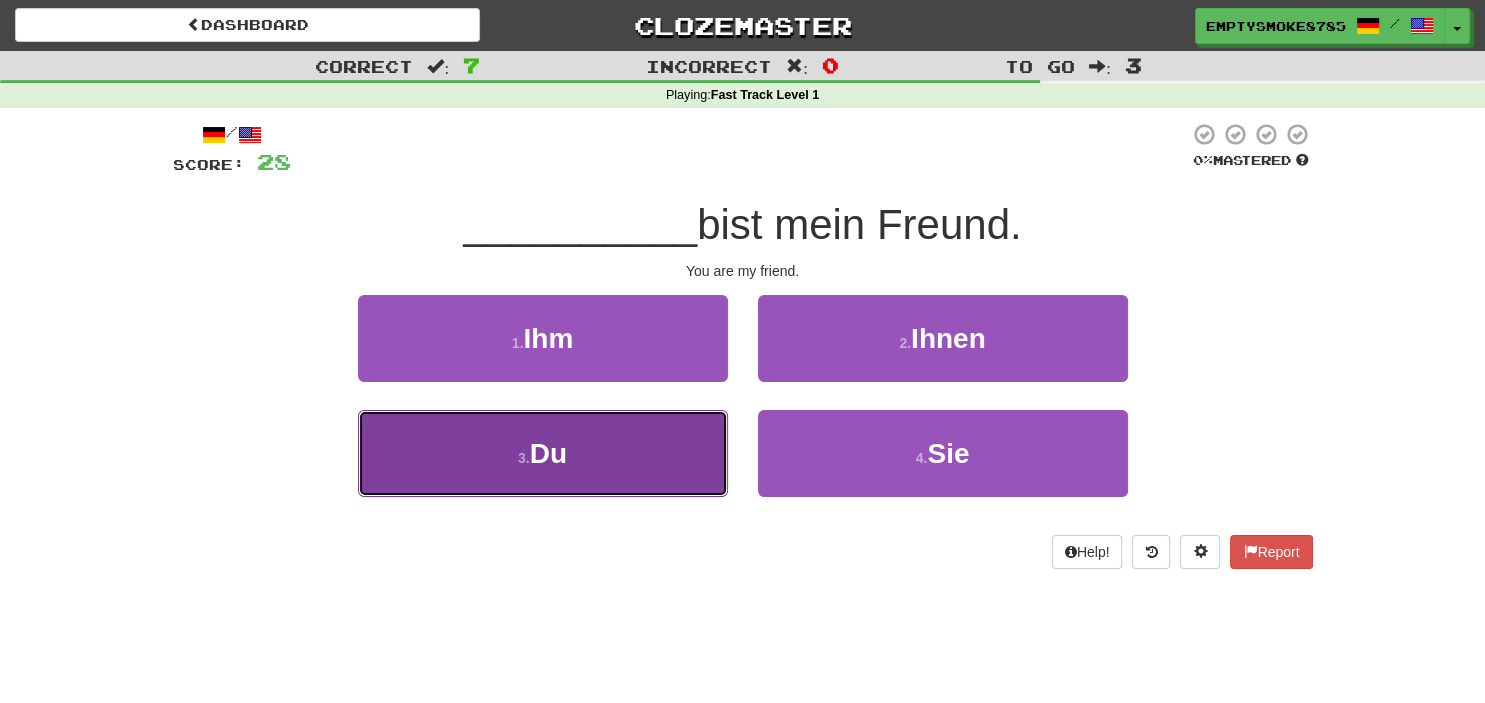 click on "3 .  Du" at bounding box center [543, 453] 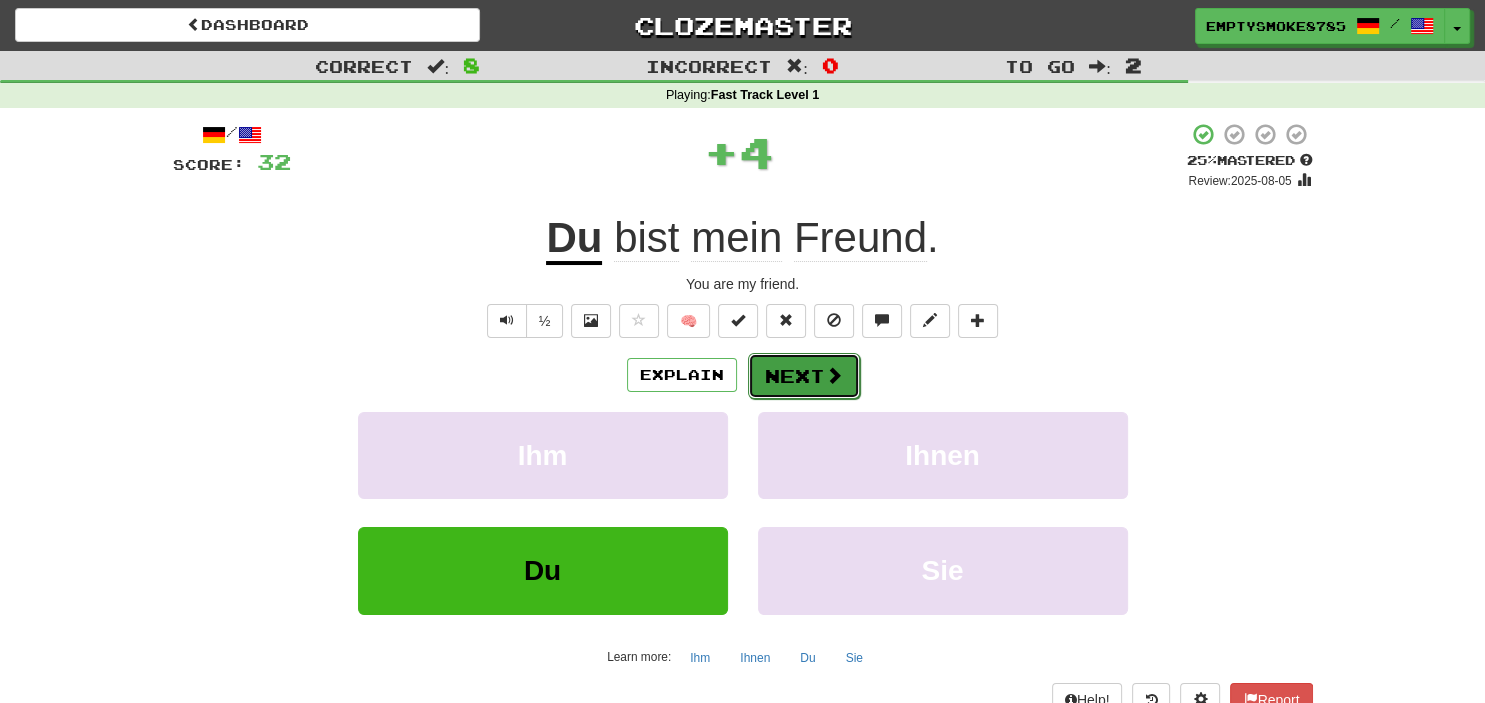 click on "Next" at bounding box center [804, 376] 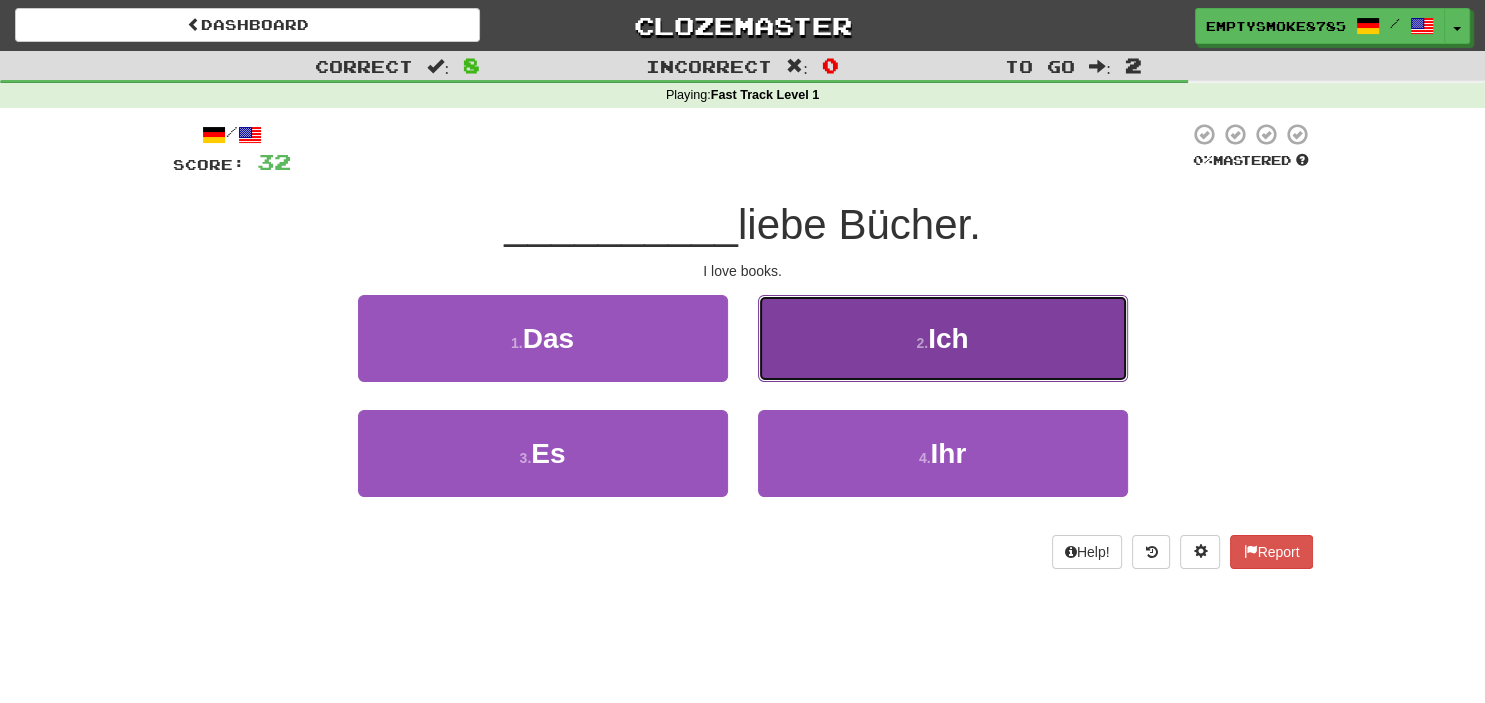 click on "2 .  Ich" at bounding box center [943, 338] 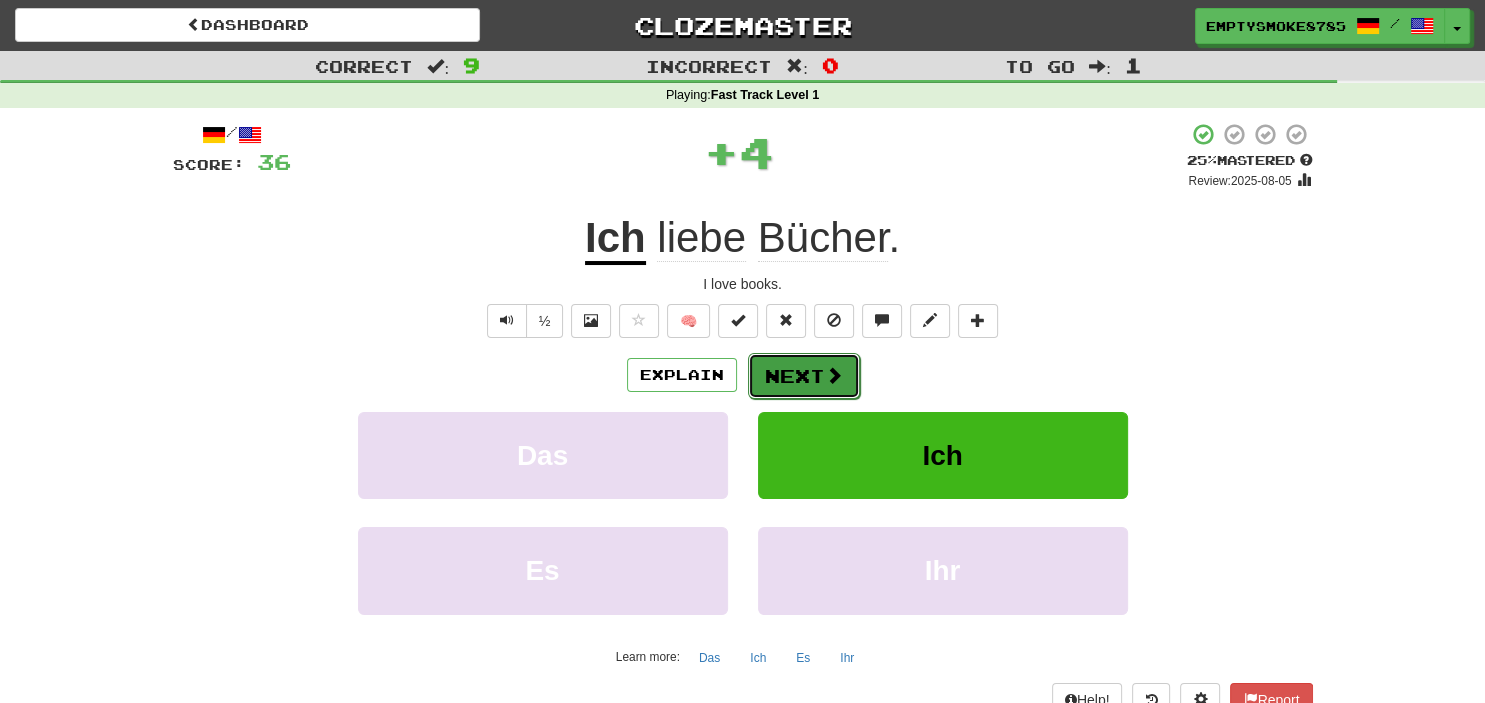 click on "Next" at bounding box center (804, 376) 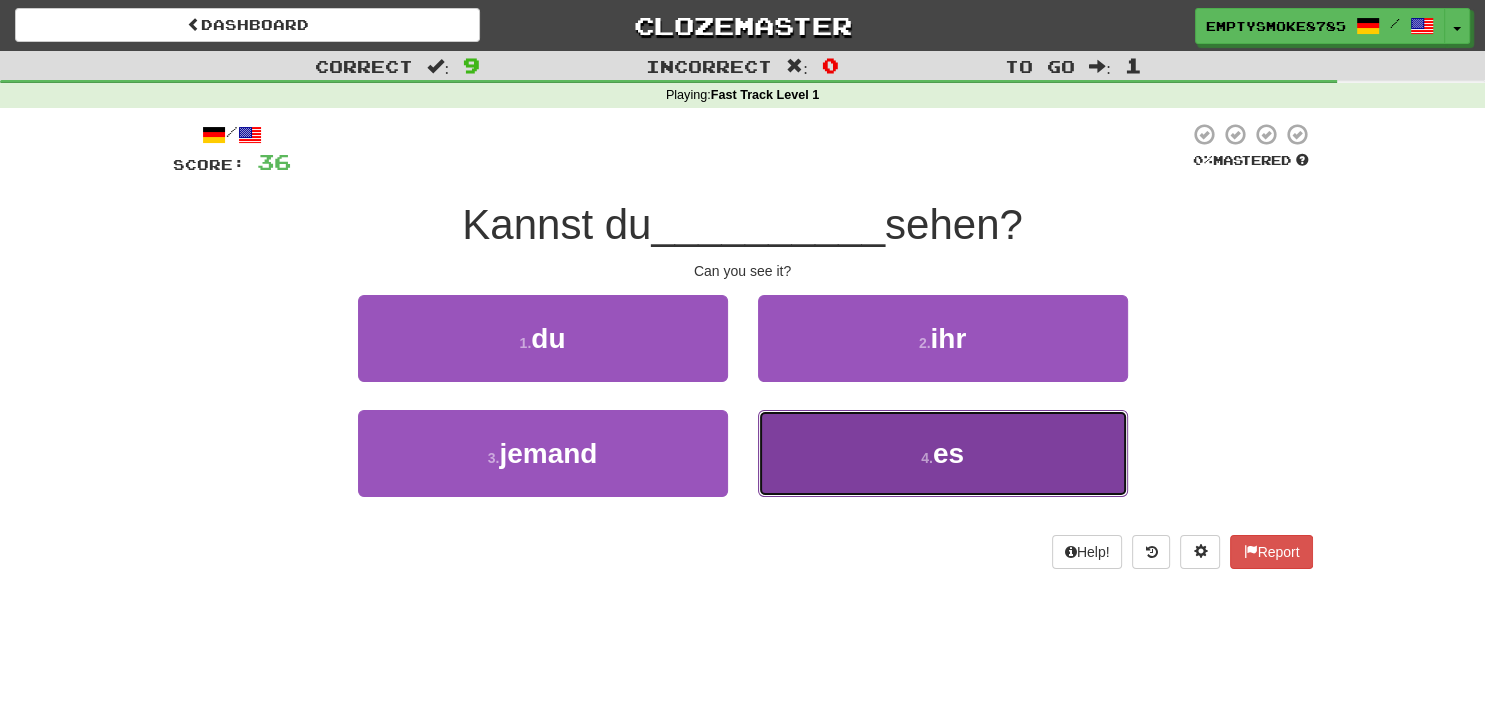 click on "4 .  es" at bounding box center [943, 453] 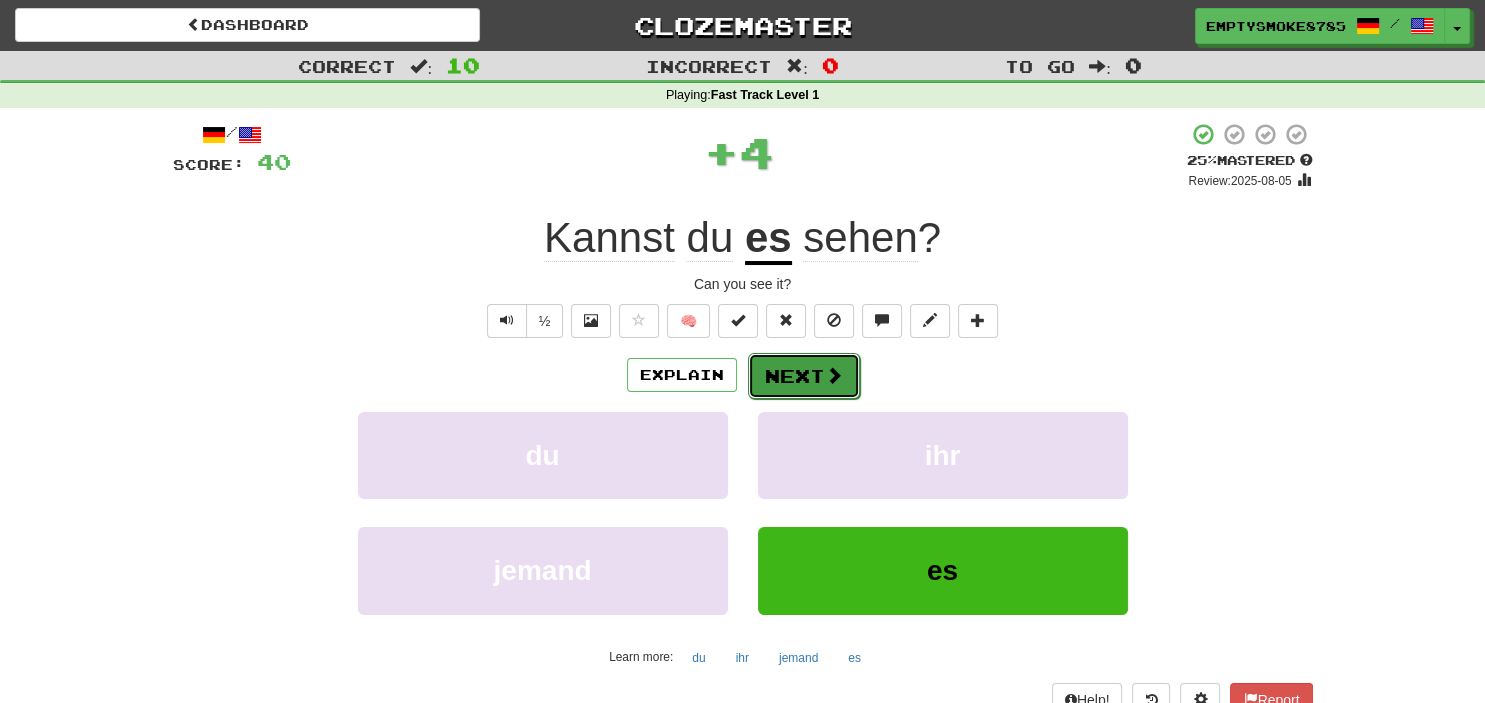 click on "Next" at bounding box center (804, 376) 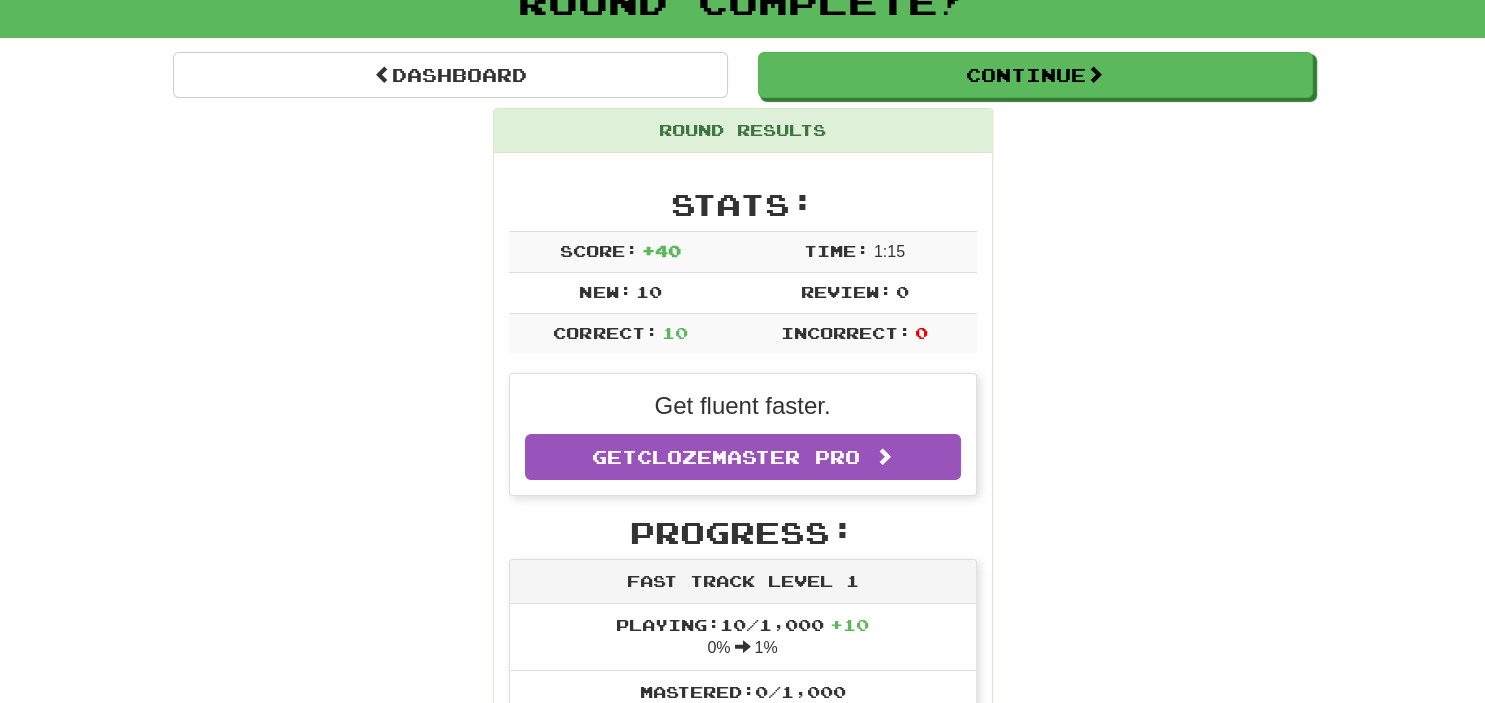 scroll, scrollTop: 105, scrollLeft: 0, axis: vertical 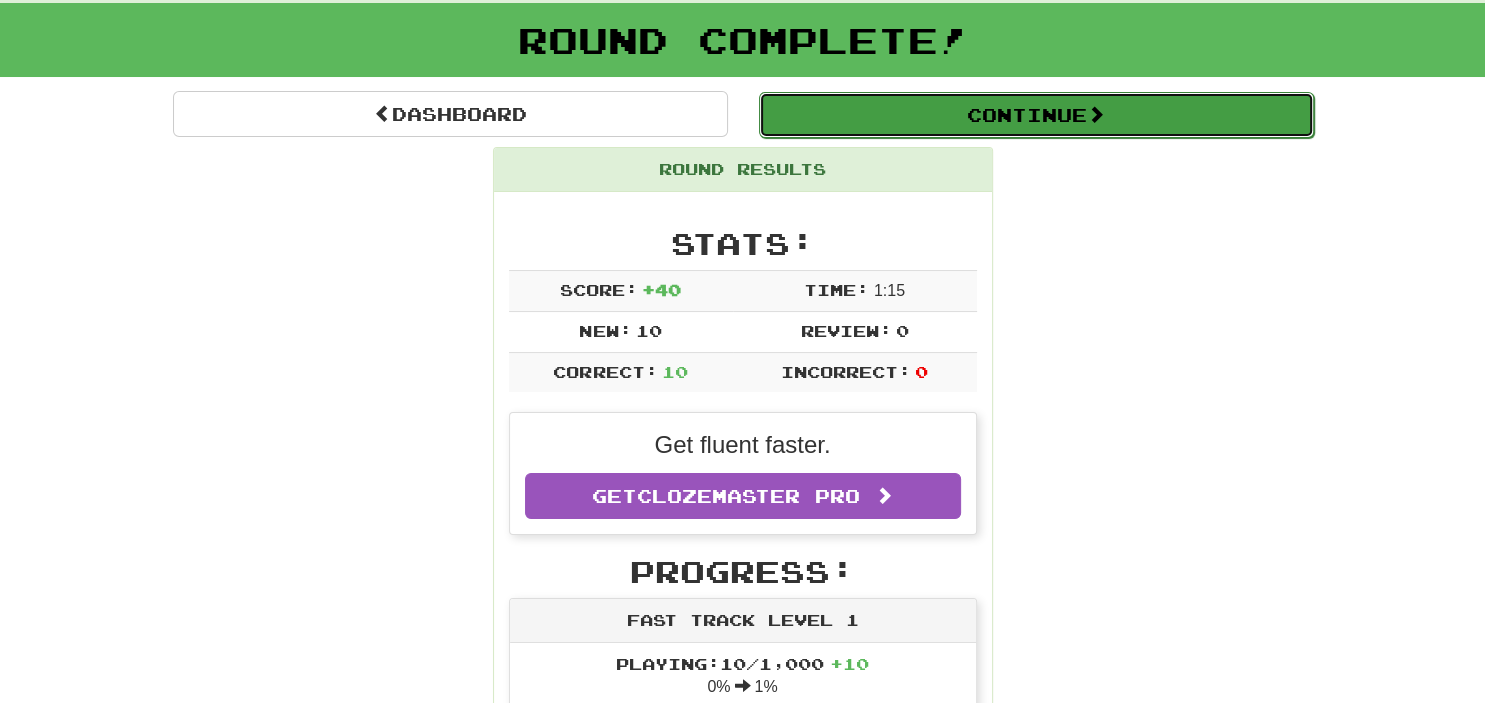 drag, startPoint x: 1001, startPoint y: 112, endPoint x: 994, endPoint y: 138, distance: 26.925823 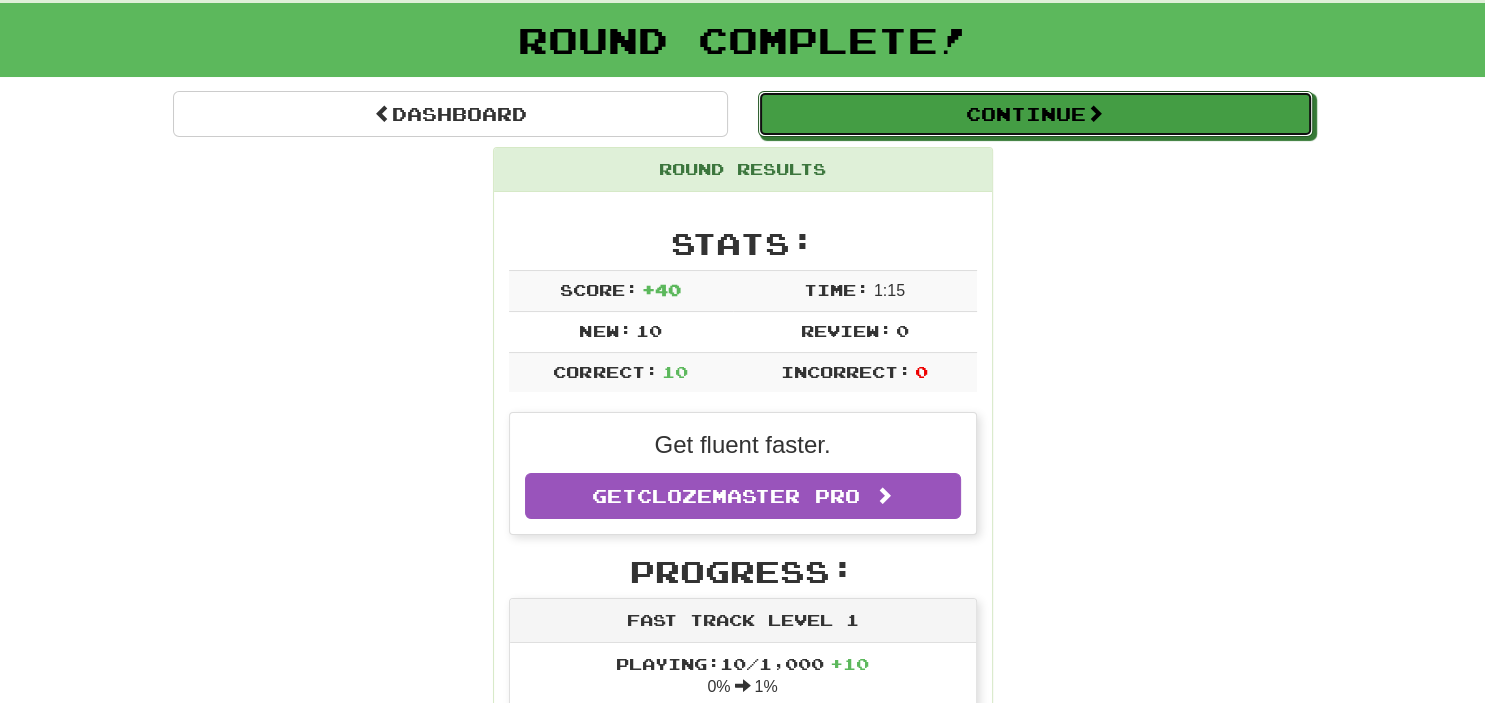 click on "Continue" at bounding box center [1035, 114] 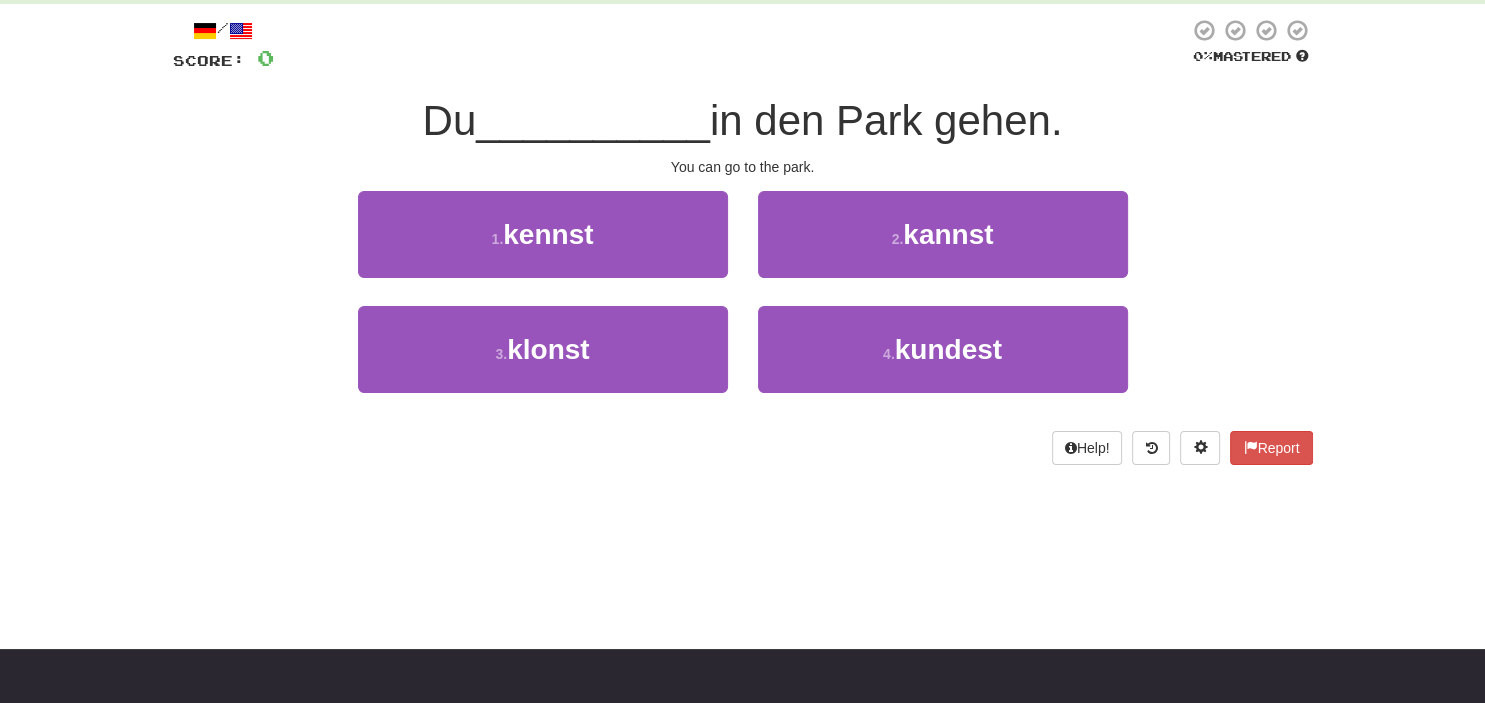 scroll, scrollTop: 40, scrollLeft: 0, axis: vertical 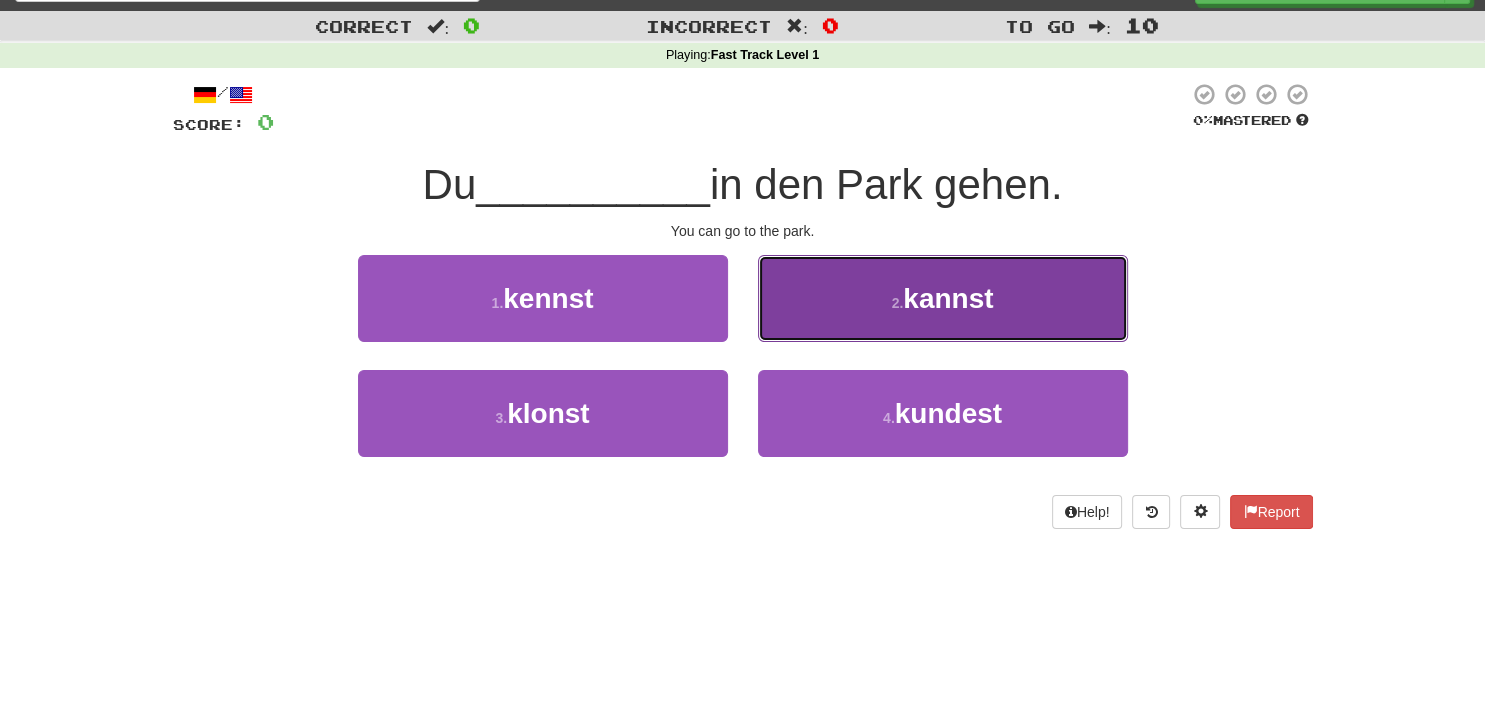 click on "2 .  kannst" at bounding box center [943, 298] 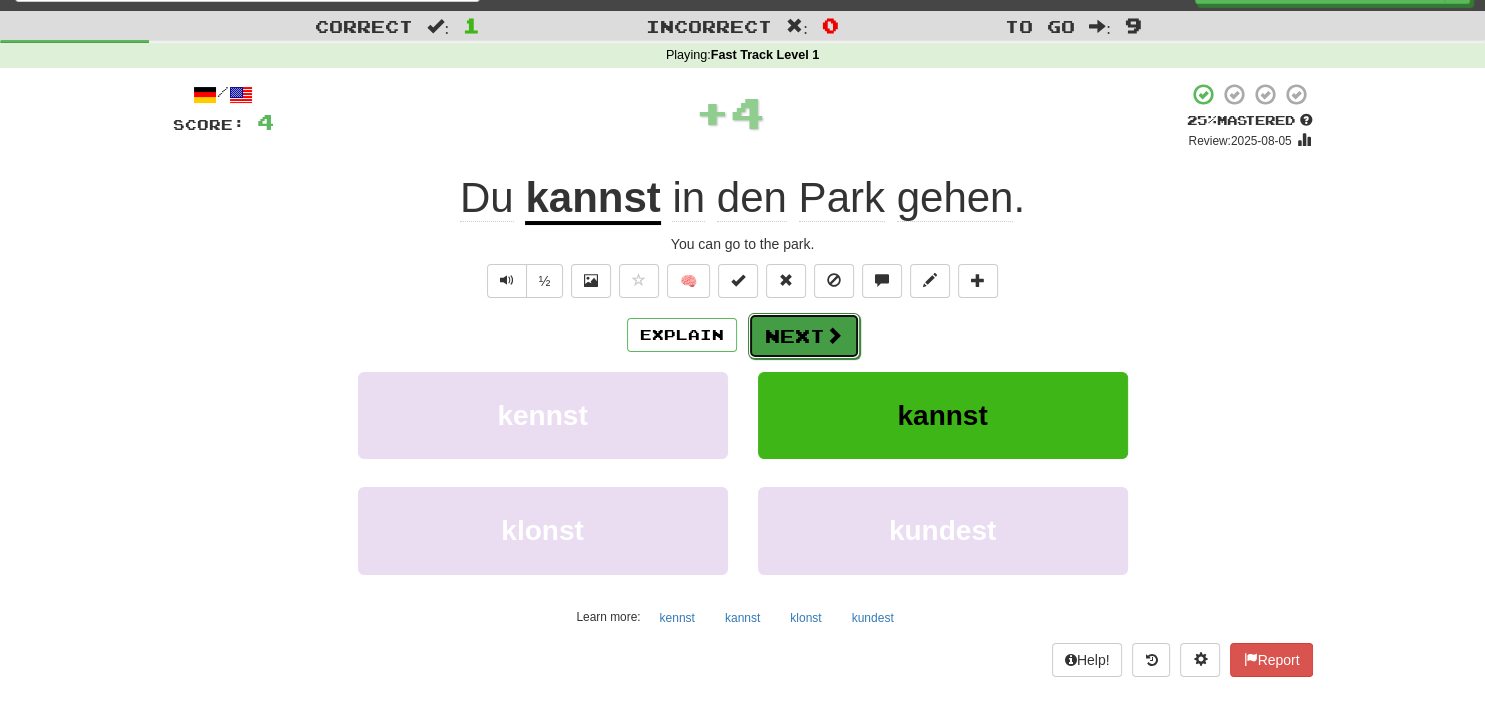 click at bounding box center [834, 335] 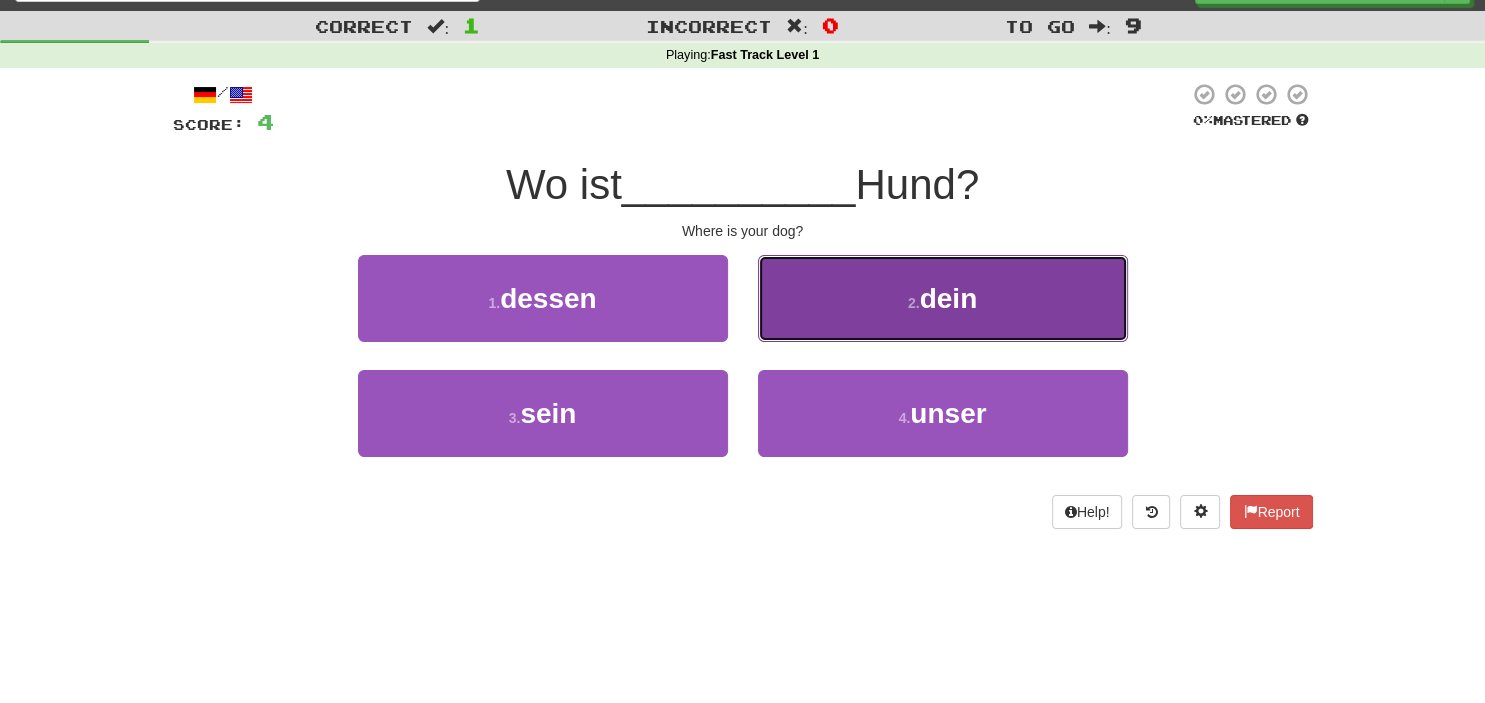 click on "2 .  dein" at bounding box center (943, 298) 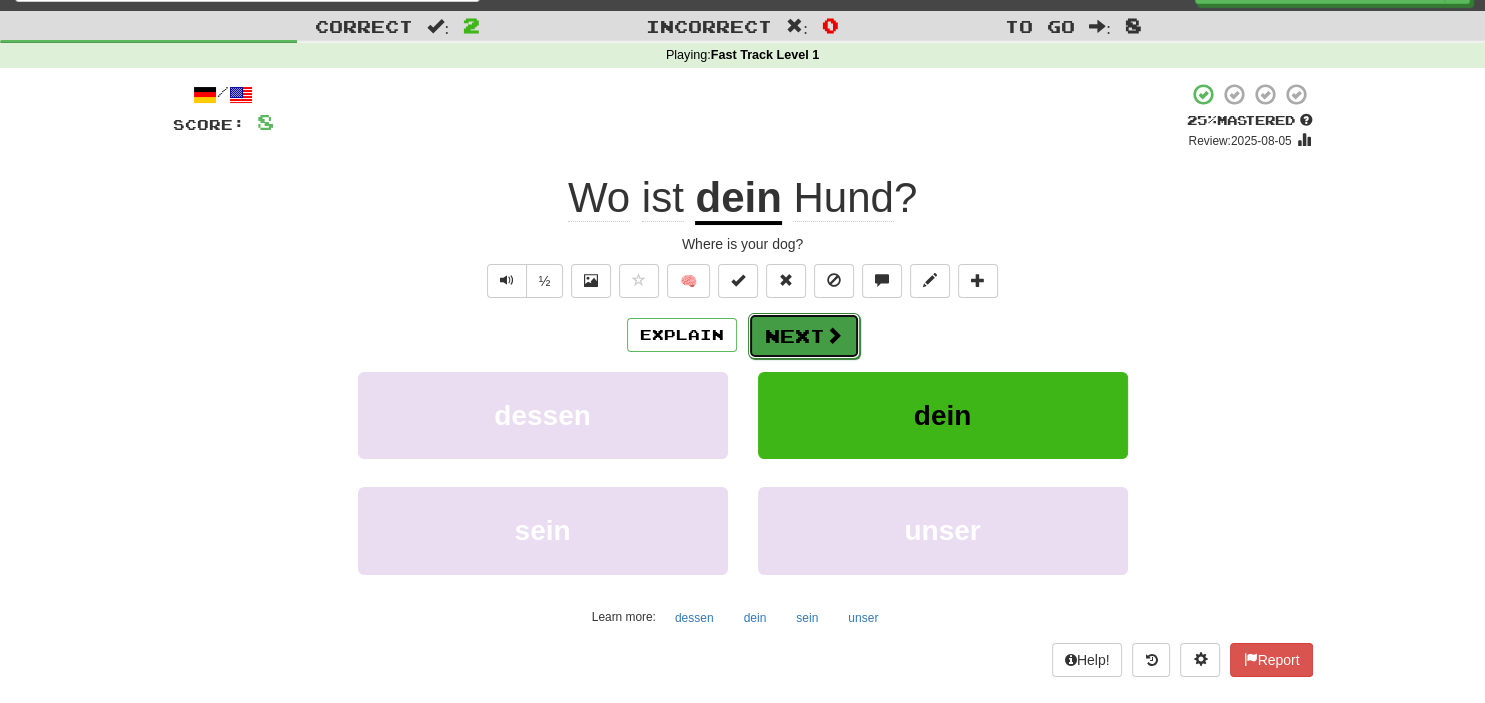 click at bounding box center (834, 335) 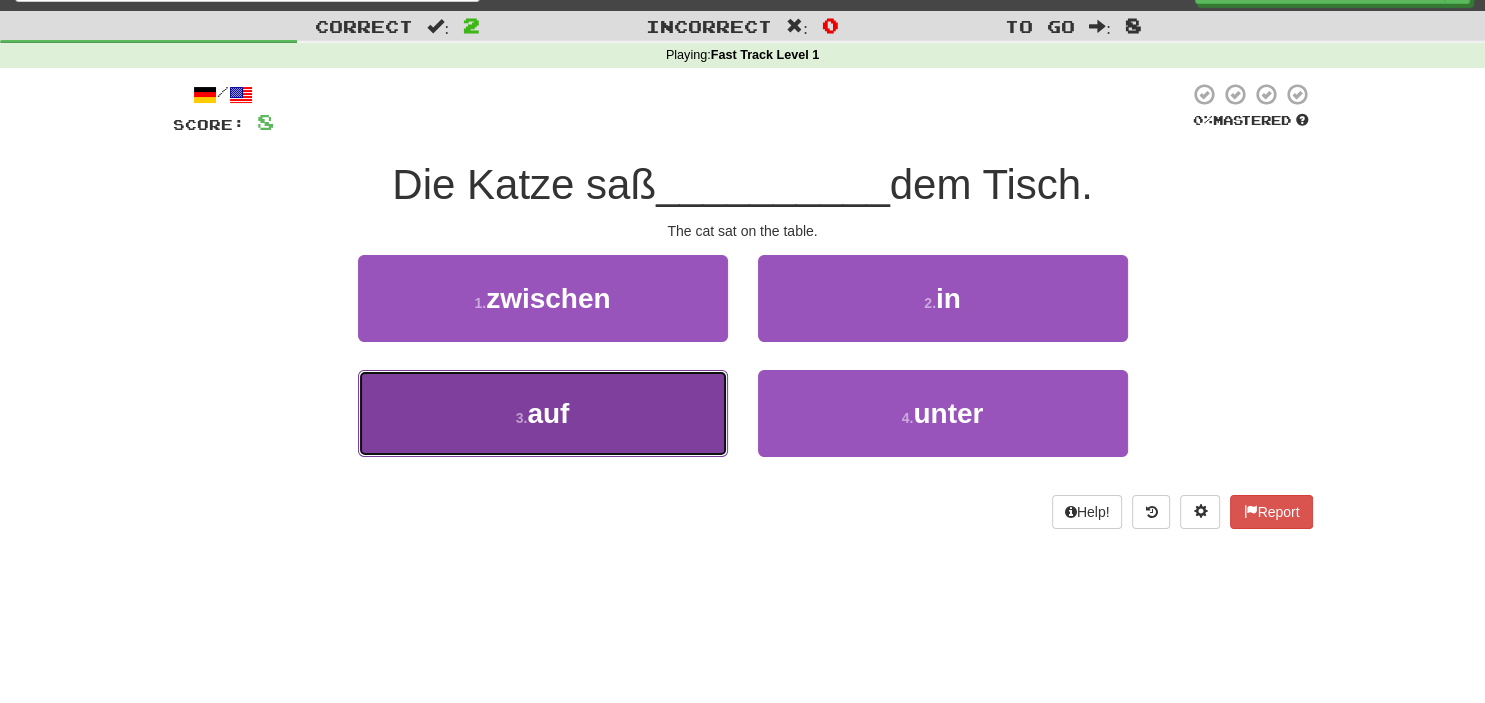 click on "auf" at bounding box center (548, 413) 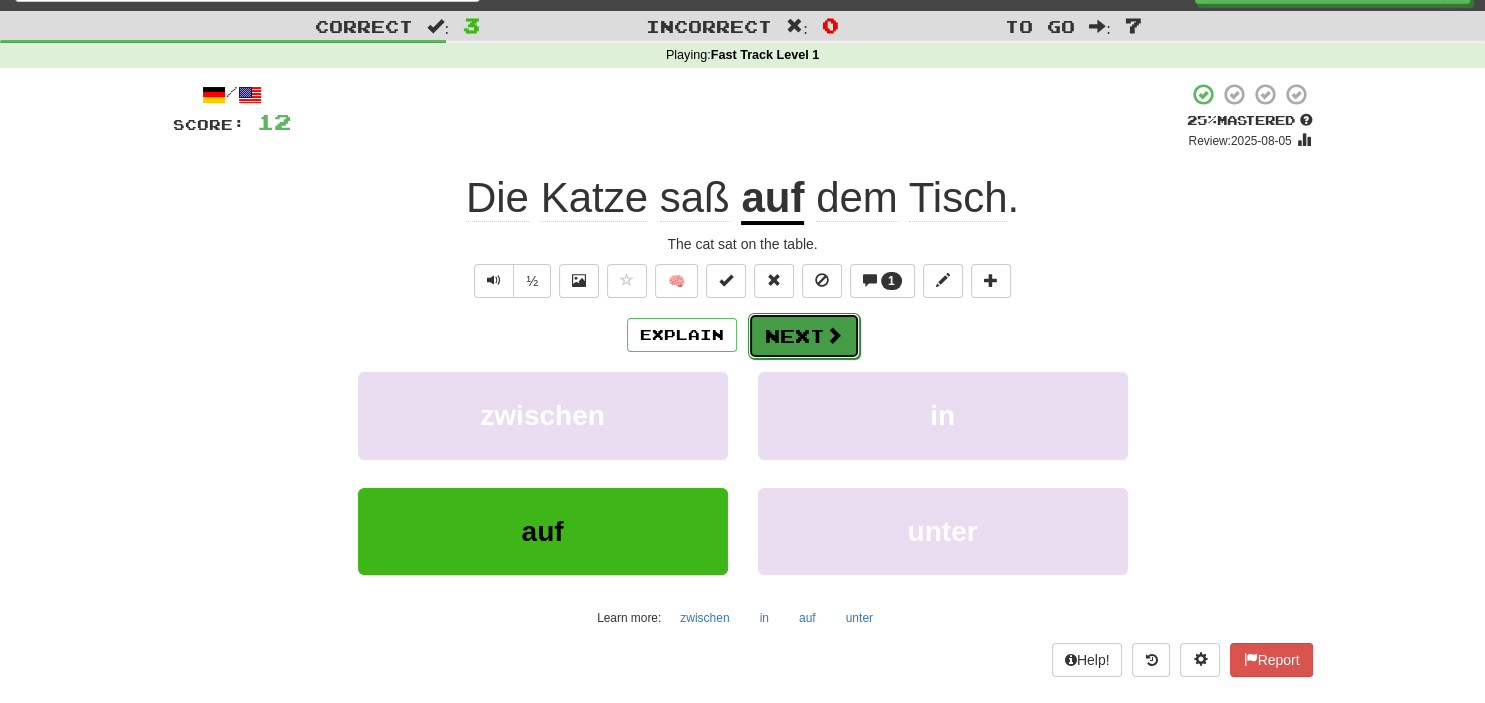 click at bounding box center [834, 335] 